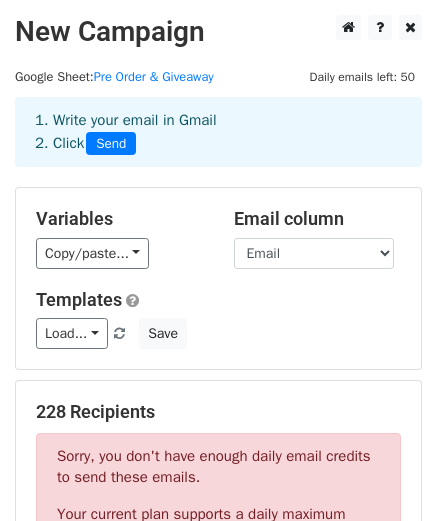 scroll, scrollTop: 915, scrollLeft: 0, axis: vertical 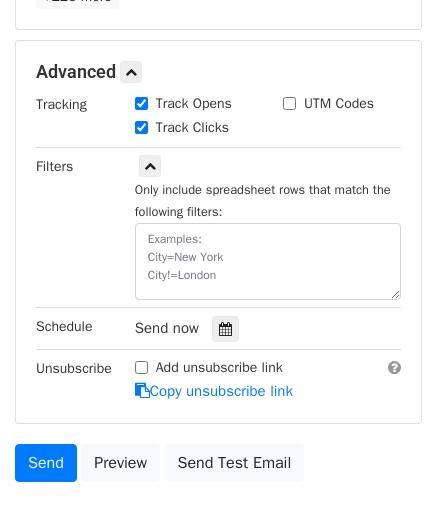 click on "Tracking
Track Opens
UTM Codes
Track Clicks
Filters
Only include spreadsheet rows that match the following filters:
Schedule
Send now
Unsubscribe
Add unsubscribe link
Copy unsubscribe link" at bounding box center [218, 248] 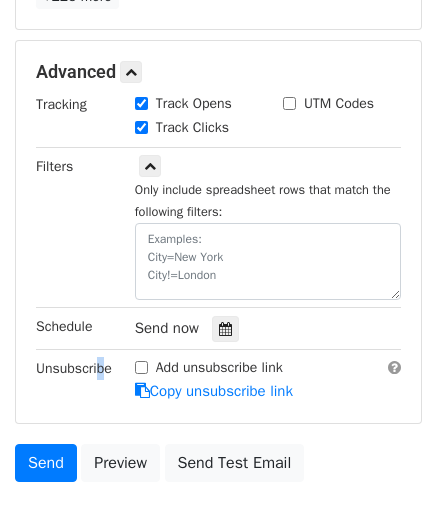 click on "Add unsubscribe link" at bounding box center (141, 367) 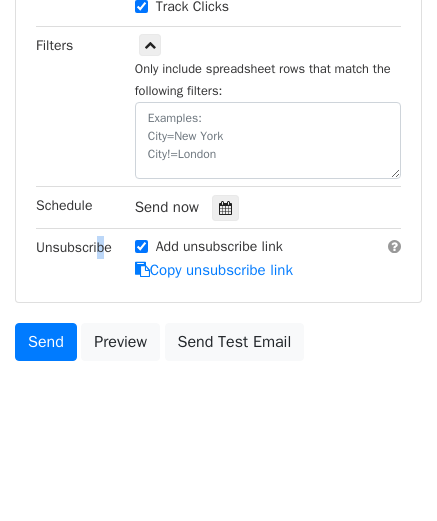 scroll, scrollTop: 1037, scrollLeft: 0, axis: vertical 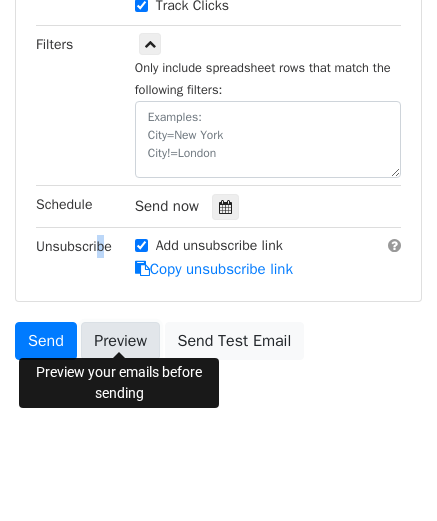 click on "Preview" at bounding box center (120, 341) 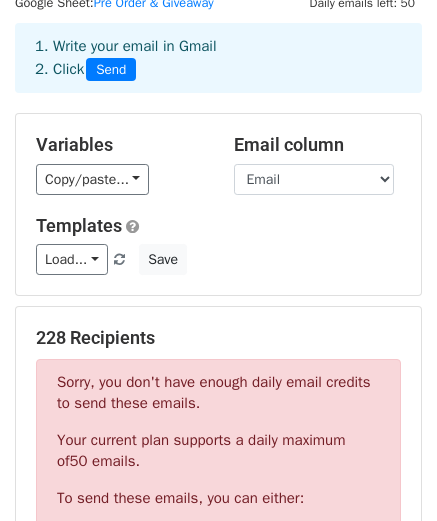 scroll, scrollTop: 100, scrollLeft: 0, axis: vertical 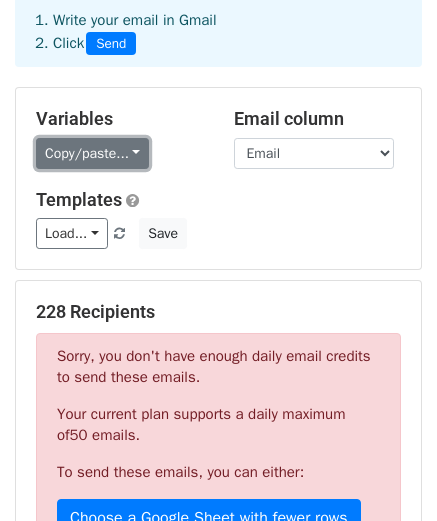 click on "Copy/paste..." at bounding box center [92, 153] 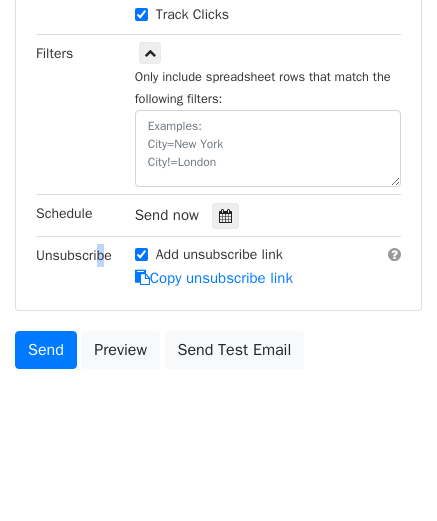 scroll, scrollTop: 1037, scrollLeft: 0, axis: vertical 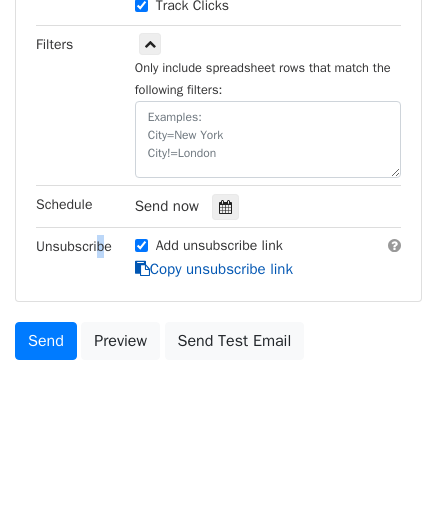 click at bounding box center [142, 268] 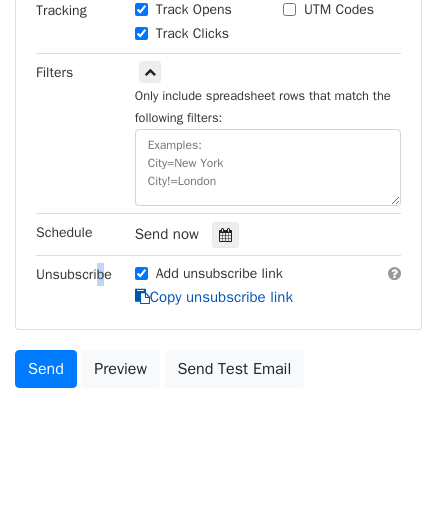 scroll, scrollTop: 1037, scrollLeft: 0, axis: vertical 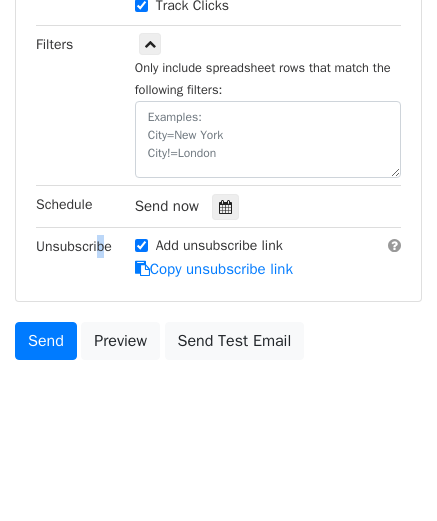 click on "Add unsubscribe link" at bounding box center (141, 245) 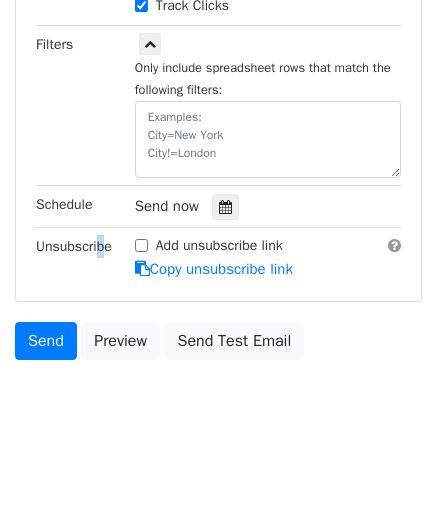 click on "Add unsubscribe link" at bounding box center (141, 245) 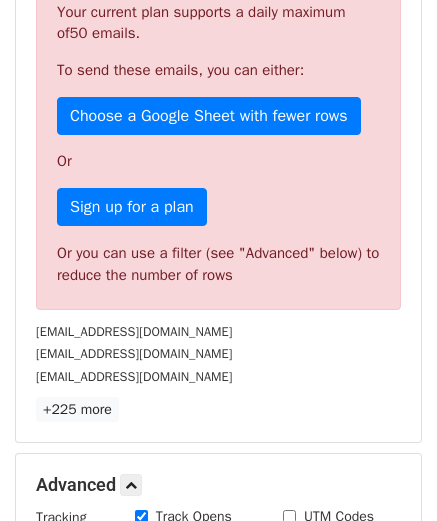 scroll, scrollTop: 337, scrollLeft: 0, axis: vertical 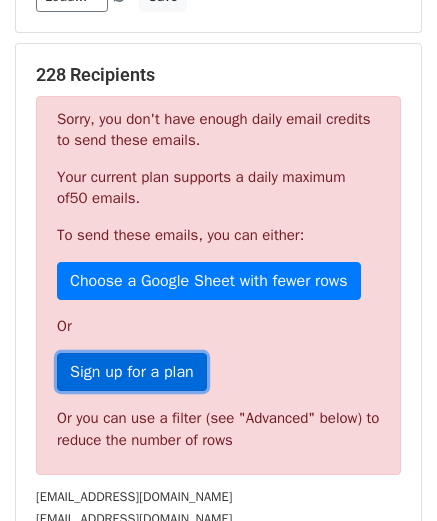click on "Sign up for a plan" at bounding box center (132, 372) 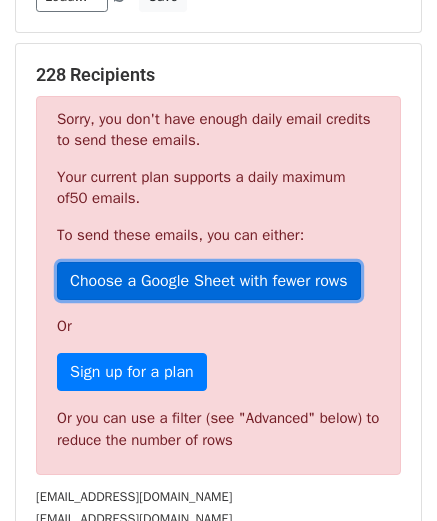 click on "Choose a Google Sheet with fewer rows" at bounding box center (209, 281) 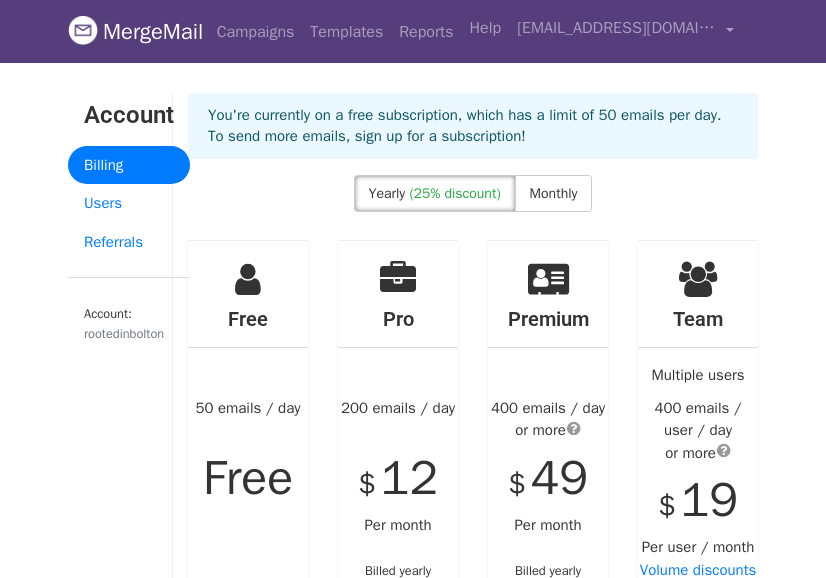 scroll, scrollTop: 0, scrollLeft: 0, axis: both 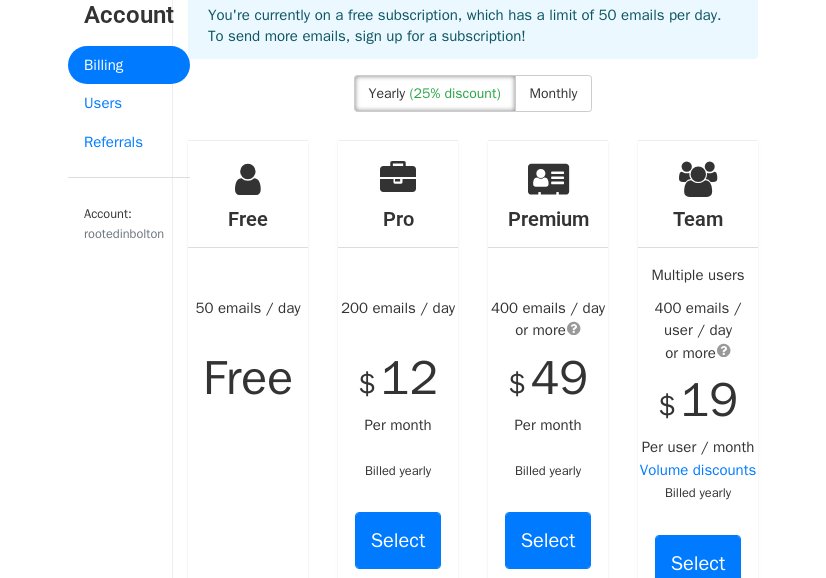 click on "(25% discount)" at bounding box center (454, 93) 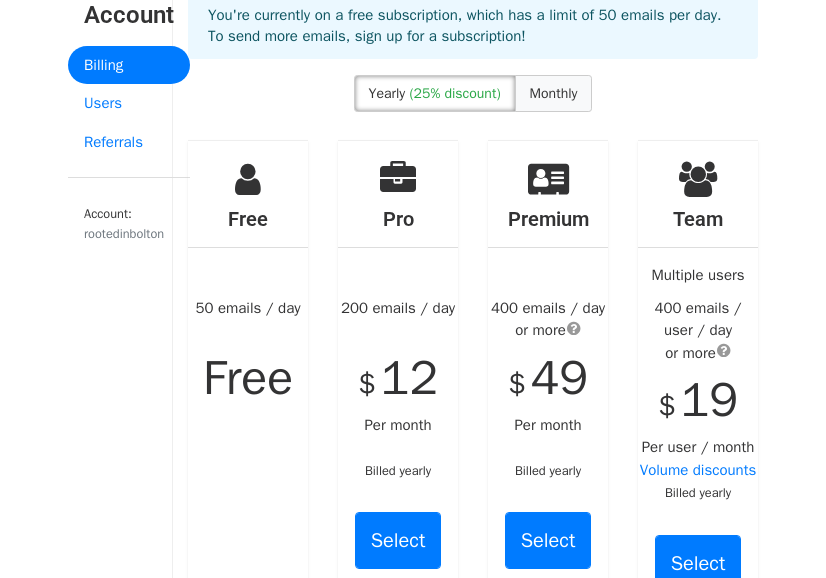 click on "Monthly" at bounding box center (554, 93) 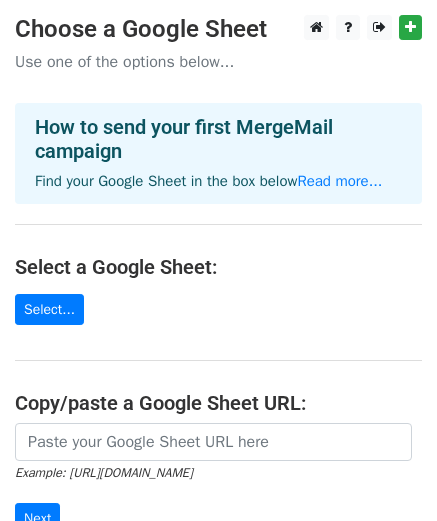scroll, scrollTop: 0, scrollLeft: 0, axis: both 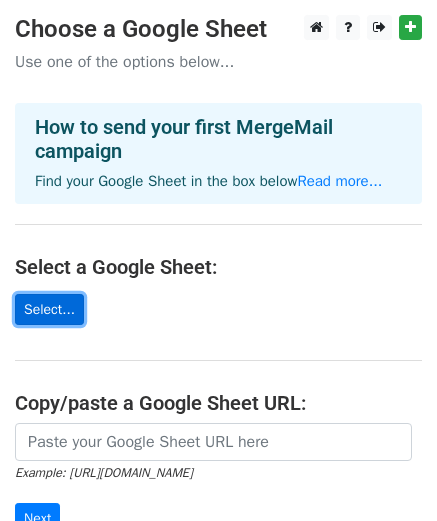 click on "Select..." at bounding box center (49, 309) 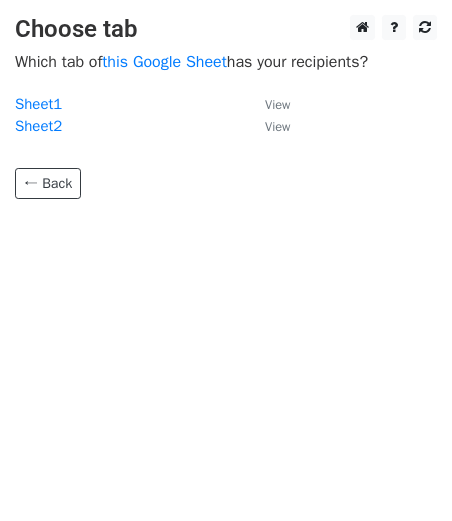 scroll, scrollTop: 0, scrollLeft: 0, axis: both 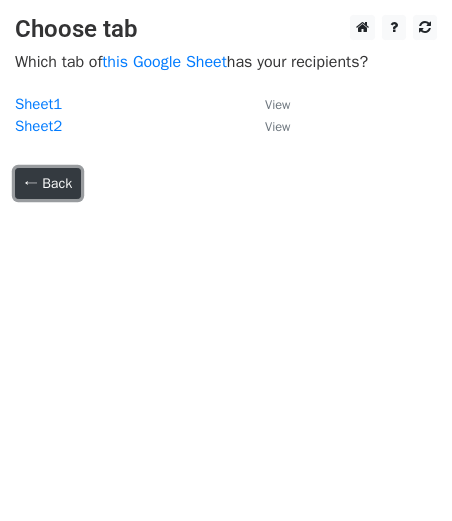 click on "← Back" at bounding box center [48, 183] 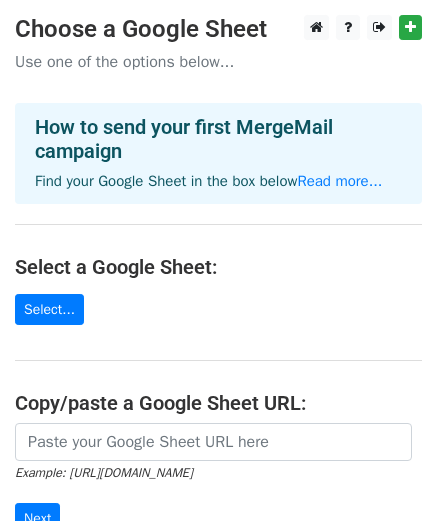 scroll, scrollTop: 0, scrollLeft: 0, axis: both 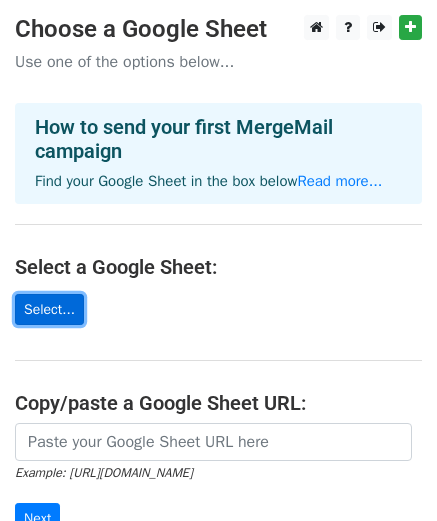 click on "Select..." at bounding box center [49, 309] 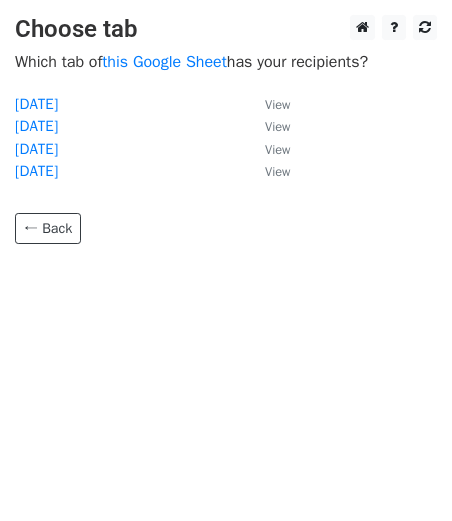 scroll, scrollTop: 0, scrollLeft: 0, axis: both 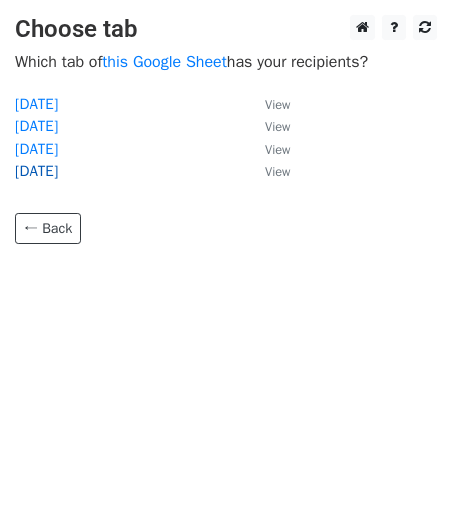 click on "27Jul" at bounding box center (36, 171) 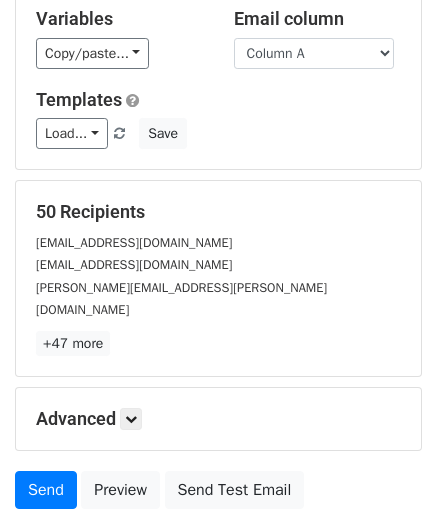 scroll, scrollTop: 300, scrollLeft: 0, axis: vertical 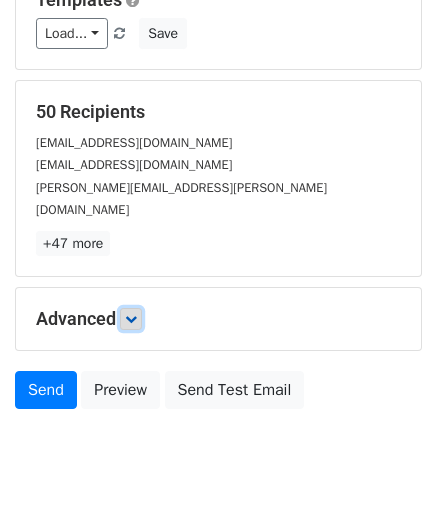 click at bounding box center [131, 319] 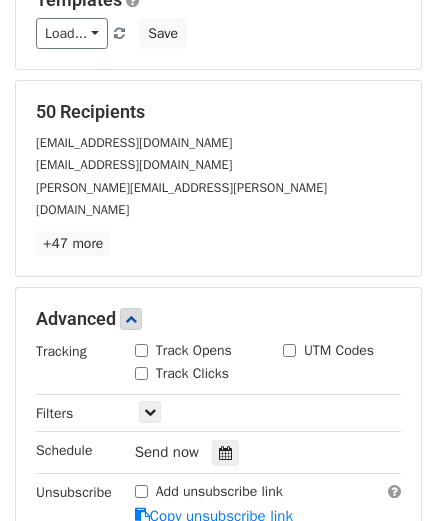 click on "Track Opens" at bounding box center [141, 350] 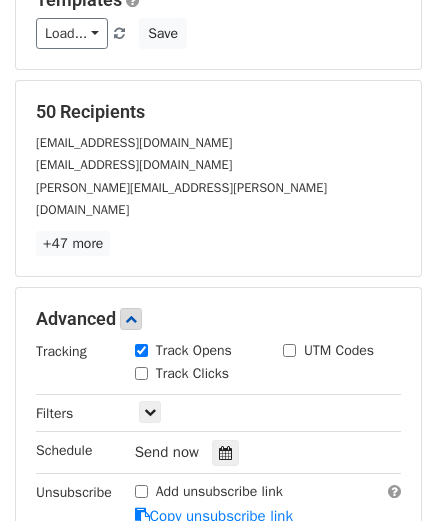 click on "Track Clicks" at bounding box center [141, 373] 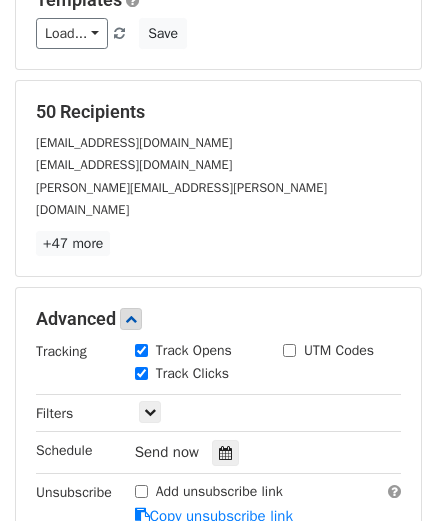 click on "UTM Codes" at bounding box center [289, 350] 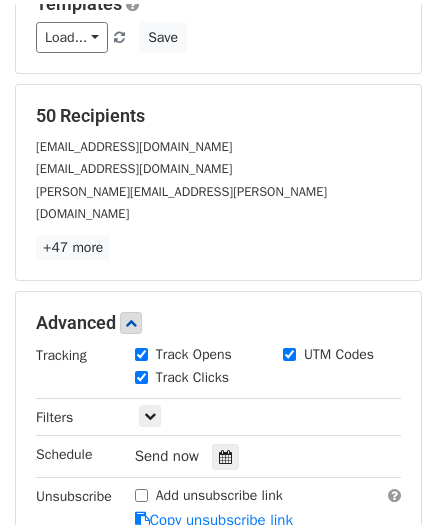 scroll, scrollTop: 400, scrollLeft: 0, axis: vertical 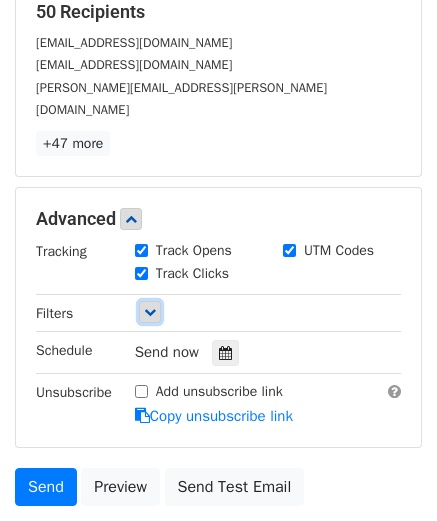 click at bounding box center (150, 312) 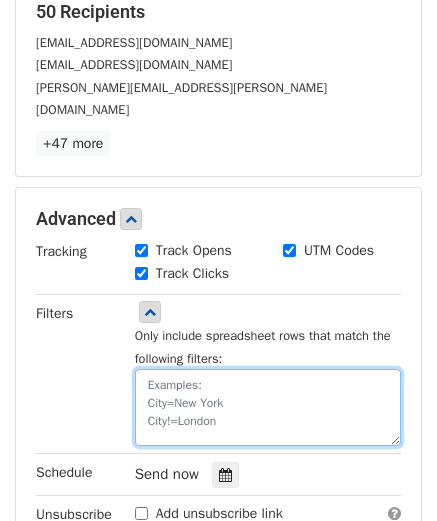 click at bounding box center [268, 407] 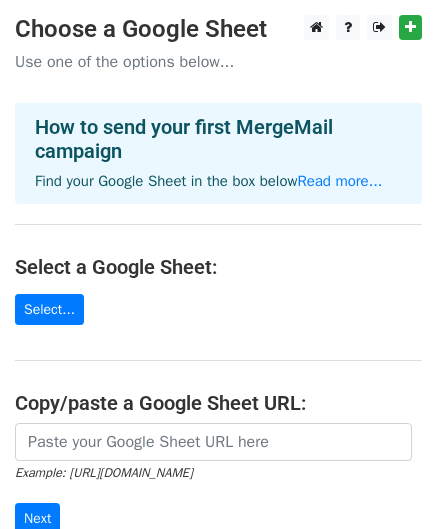 scroll, scrollTop: 0, scrollLeft: 0, axis: both 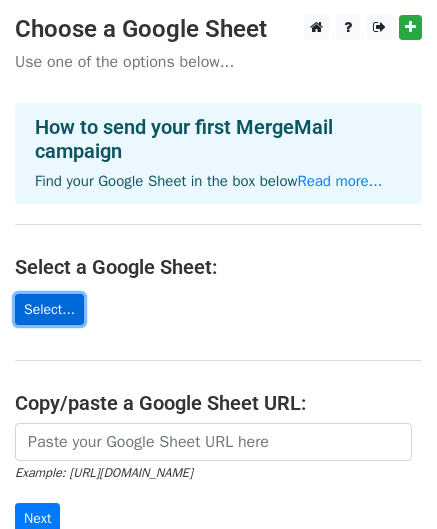click on "Select..." at bounding box center [49, 309] 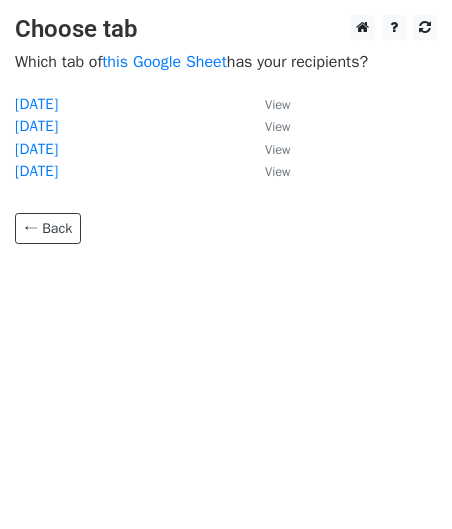 scroll, scrollTop: 0, scrollLeft: 0, axis: both 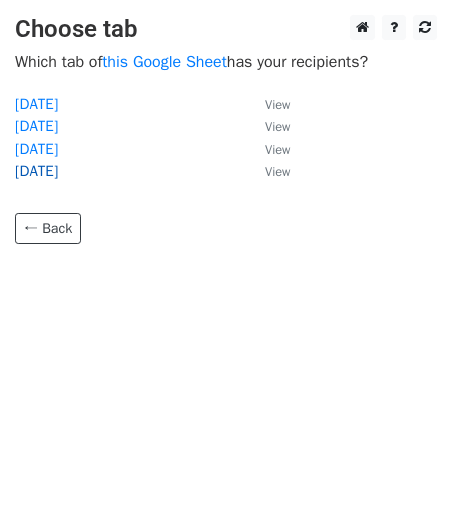 click on "[DATE]" at bounding box center [36, 171] 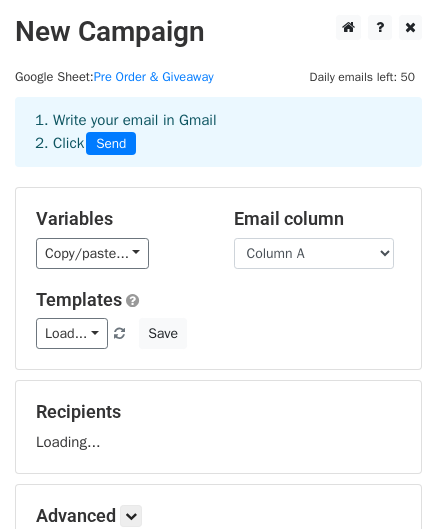 scroll, scrollTop: 0, scrollLeft: 0, axis: both 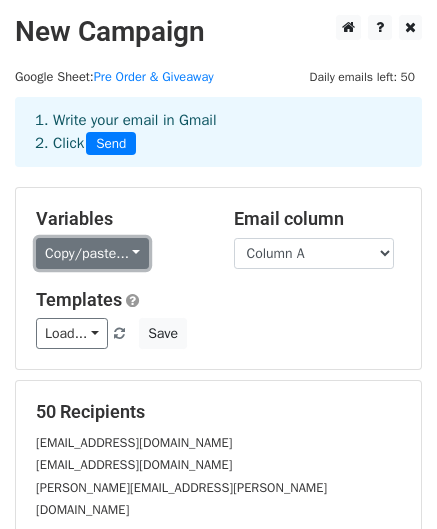 click on "Copy/paste..." at bounding box center [92, 253] 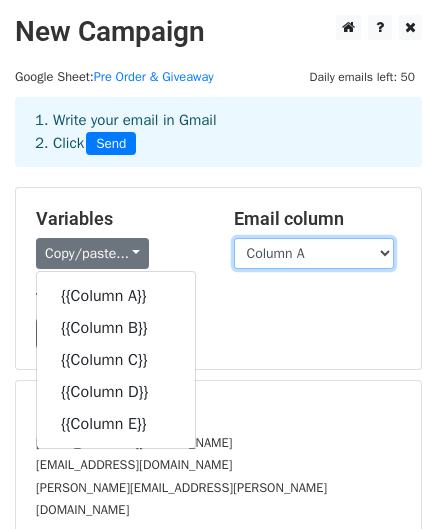 click on "Column A
Column B
Column C
Column D
Column E" at bounding box center [314, 253] 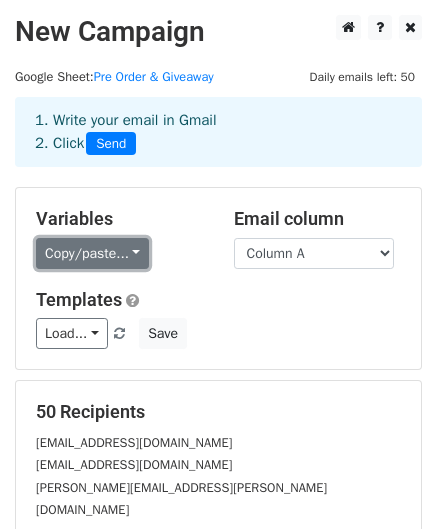 click on "Copy/paste..." at bounding box center (92, 253) 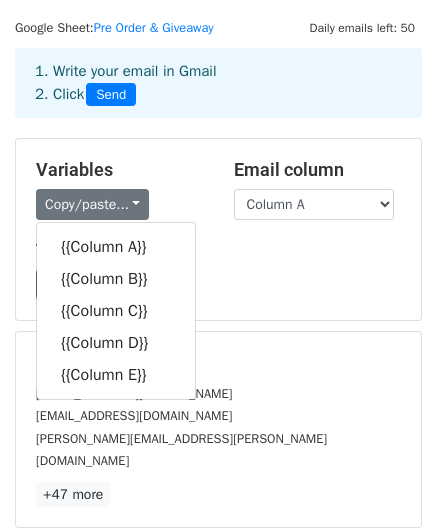 scroll, scrollTop: 0, scrollLeft: 0, axis: both 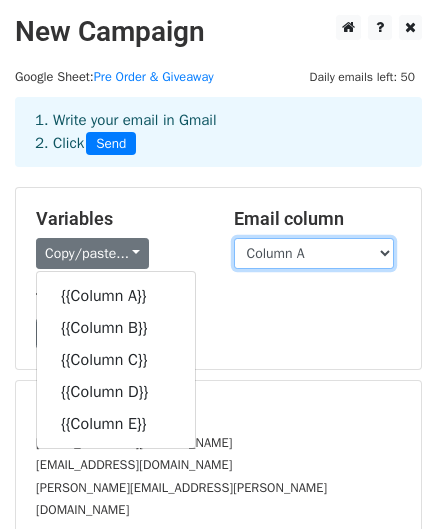 click on "Column A
Column B
Column C
Column D
Column E" at bounding box center (314, 253) 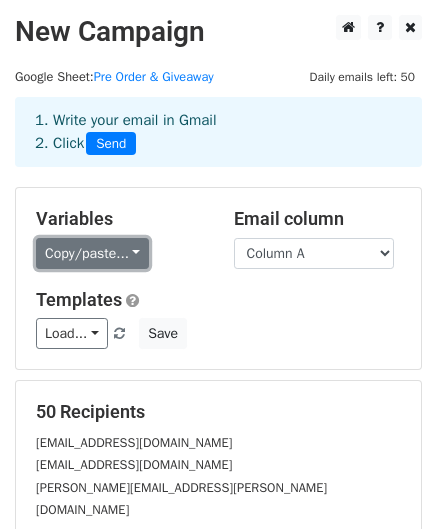 click on "Copy/paste..." at bounding box center (92, 253) 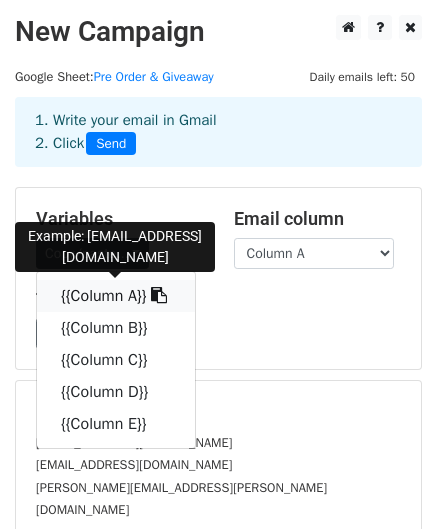 click on "{{Column A}}" at bounding box center [116, 296] 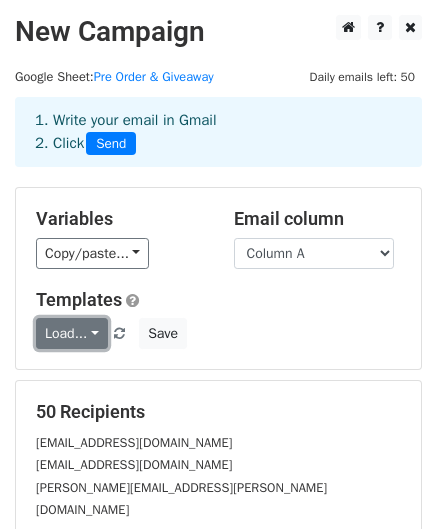 click on "Load..." at bounding box center (72, 333) 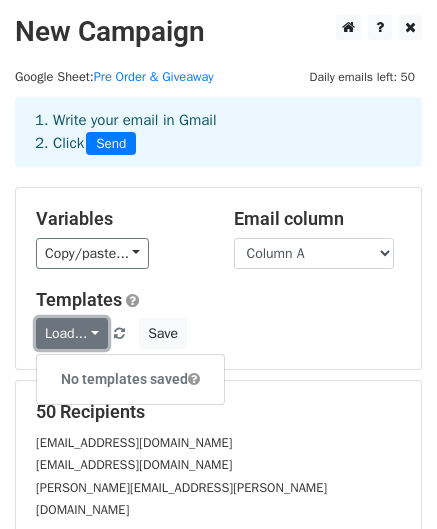 click on "Load..." at bounding box center [72, 333] 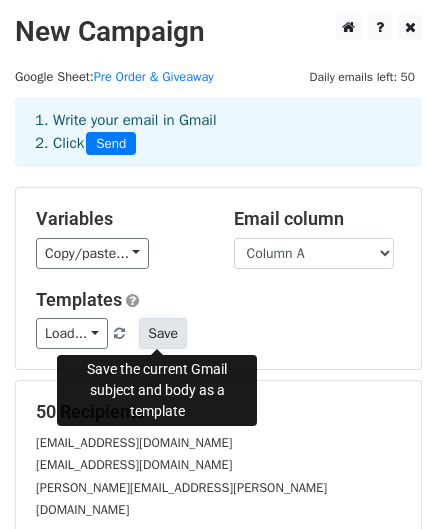 click on "Save" at bounding box center [163, 333] 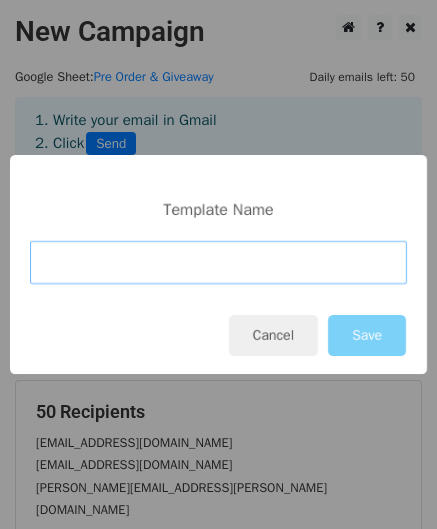 click at bounding box center [218, 262] 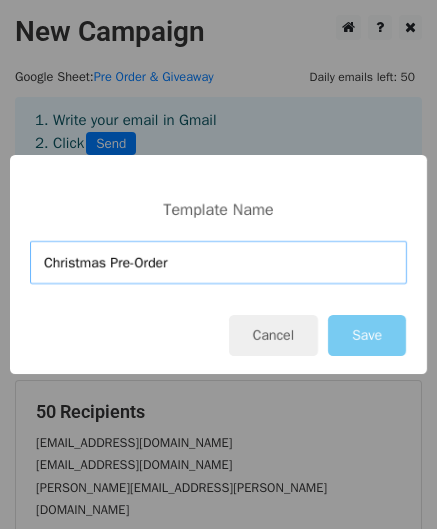 type on "Christmas Pre-Order" 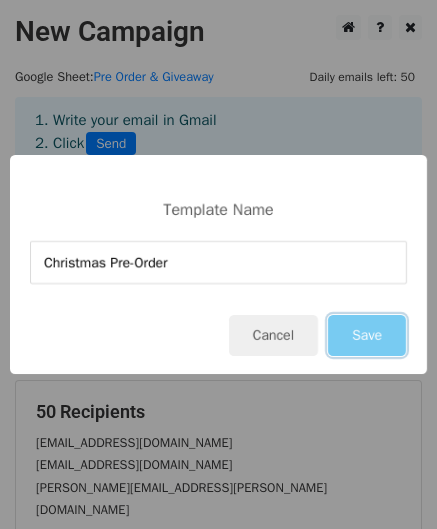 click on "Save" at bounding box center [367, 335] 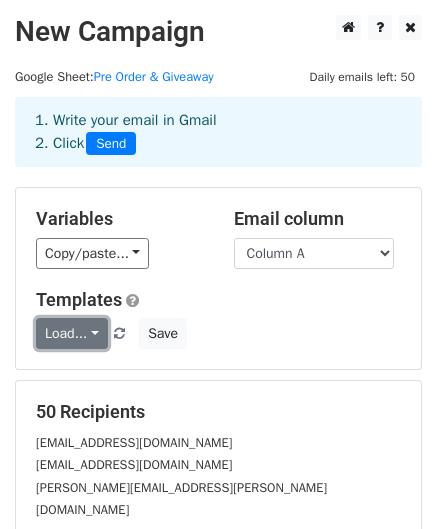 click on "Load..." at bounding box center [72, 333] 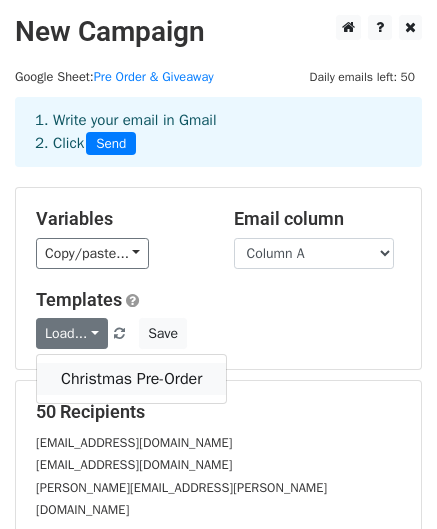 click on "Christmas Pre-Order" at bounding box center [131, 379] 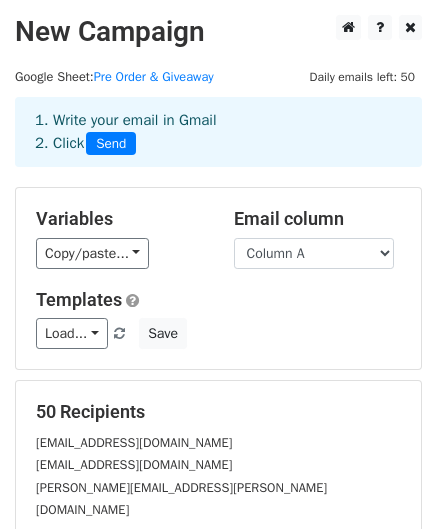click at bounding box center [119, 334] 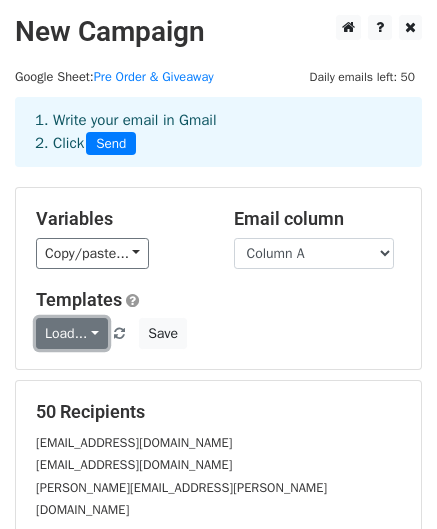 click on "Load..." at bounding box center [72, 333] 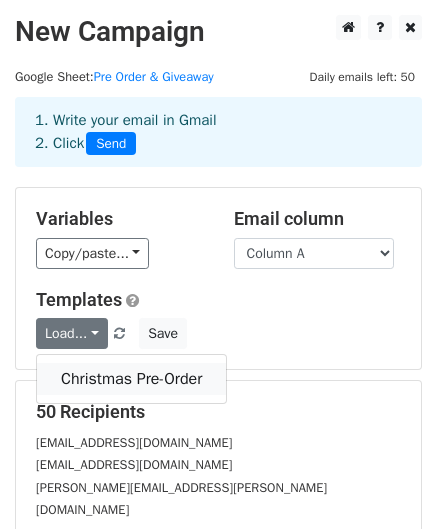 click on "Christmas Pre-Order" at bounding box center (131, 379) 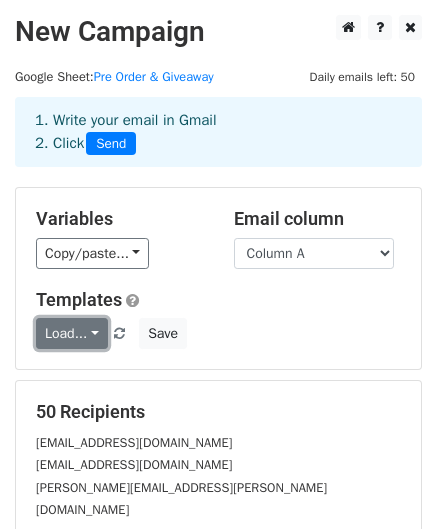 click on "Load..." at bounding box center [72, 333] 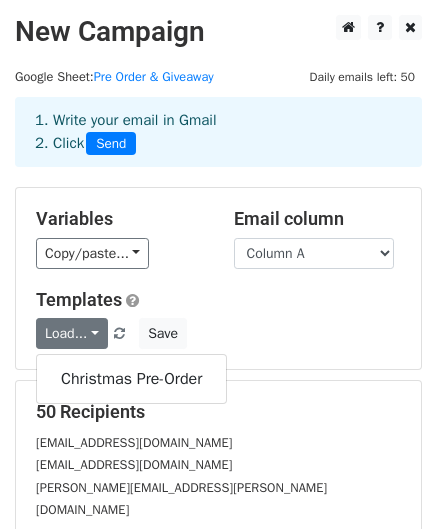 click on "Templates
Load...
Christmas Pre-Order
Save" at bounding box center (218, 319) 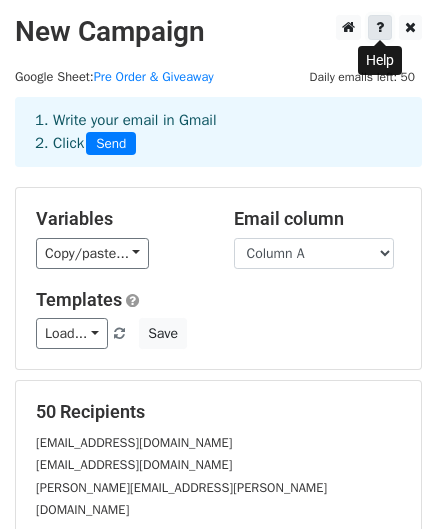 click at bounding box center (380, 27) 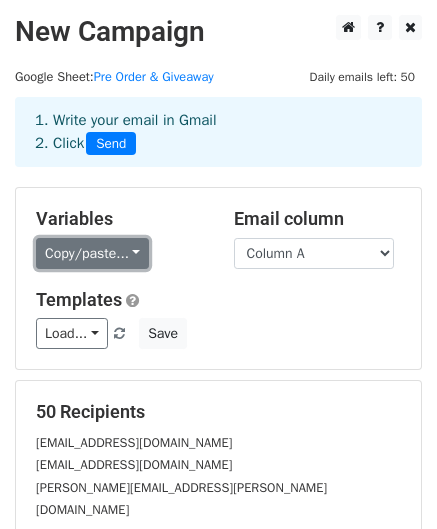 click on "Copy/paste..." at bounding box center [92, 253] 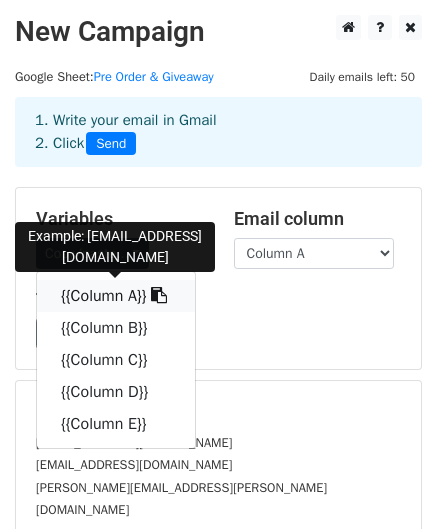 click at bounding box center [159, 295] 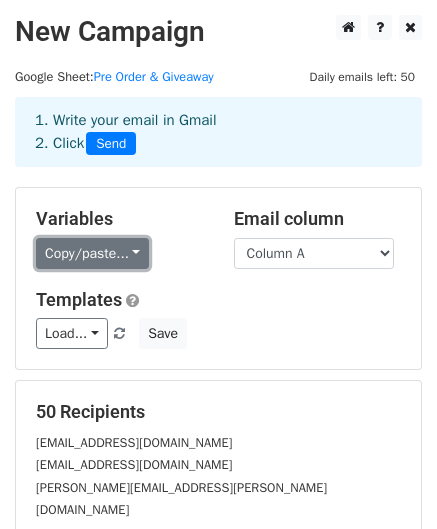 click on "Copy/paste..." at bounding box center [92, 253] 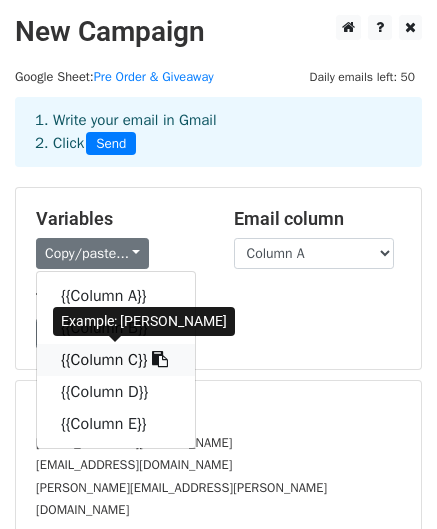 click at bounding box center (160, 359) 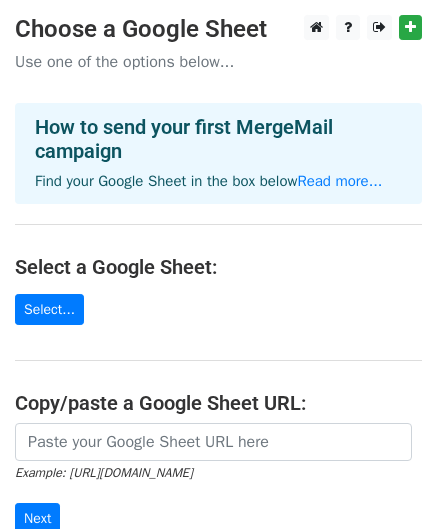 scroll, scrollTop: 0, scrollLeft: 0, axis: both 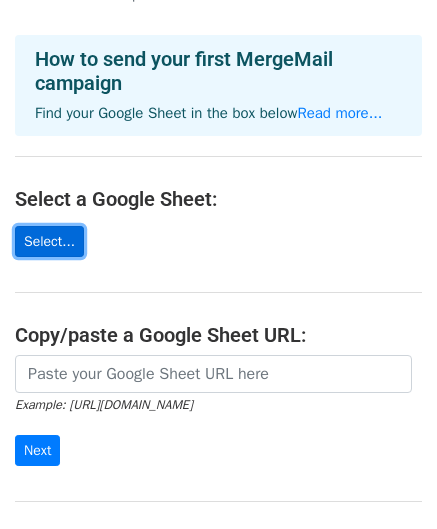 click on "Select..." at bounding box center (49, 241) 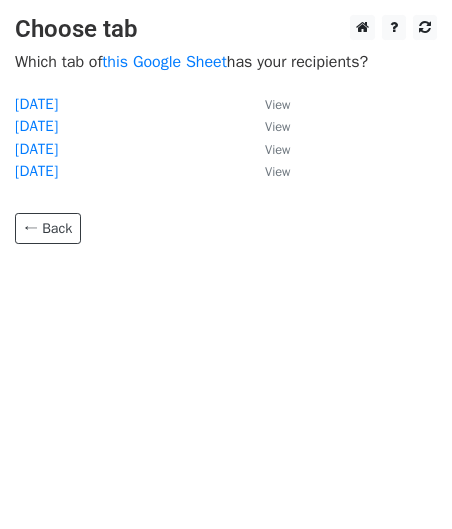 scroll, scrollTop: 0, scrollLeft: 0, axis: both 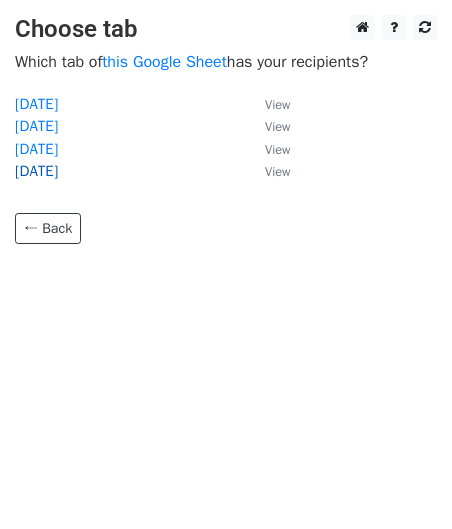 click on "[DATE]" at bounding box center [36, 171] 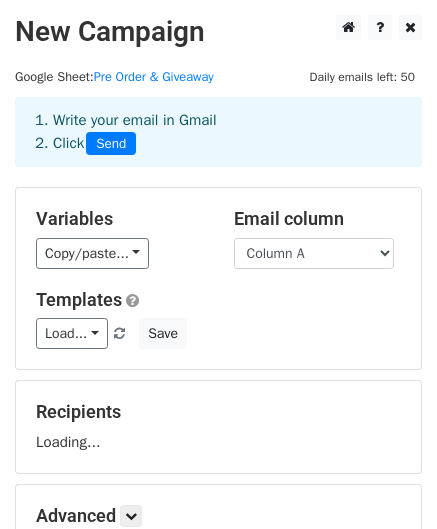 scroll, scrollTop: 0, scrollLeft: 0, axis: both 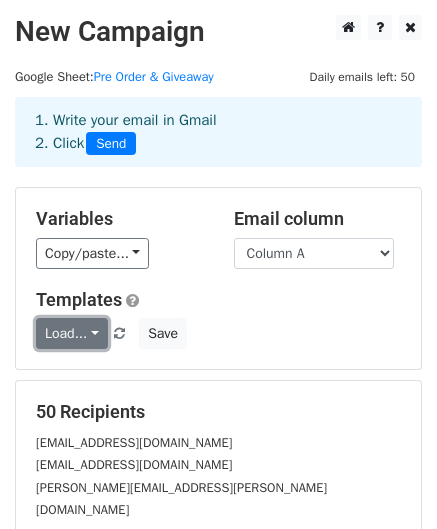 click on "Load..." at bounding box center [72, 333] 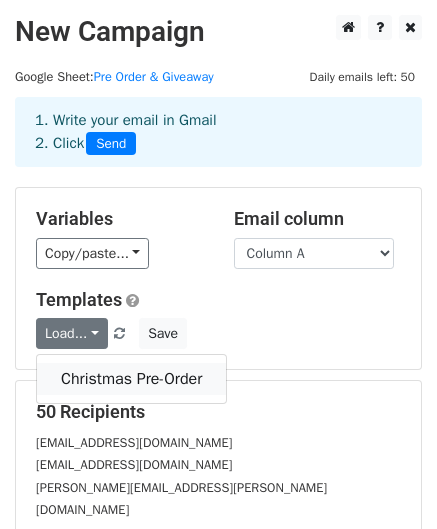 click on "Christmas Pre-Order" at bounding box center [131, 379] 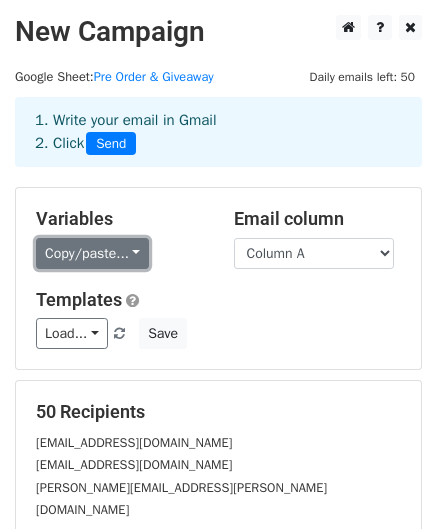 click on "Copy/paste..." at bounding box center (92, 253) 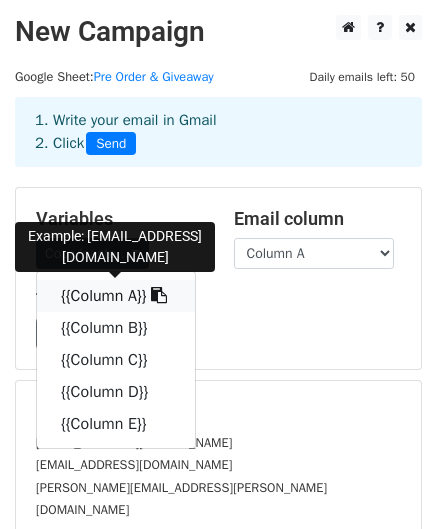 click on "{{Column A}}" at bounding box center (116, 296) 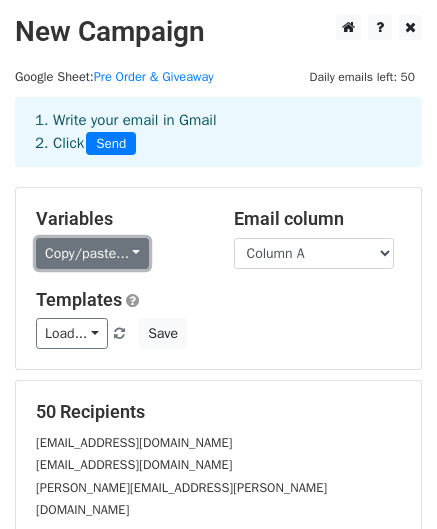 click on "Copy/paste..." at bounding box center [92, 253] 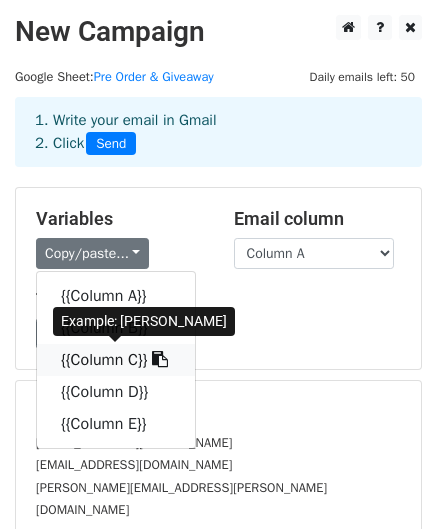 click on "{{Column C}}" at bounding box center [116, 360] 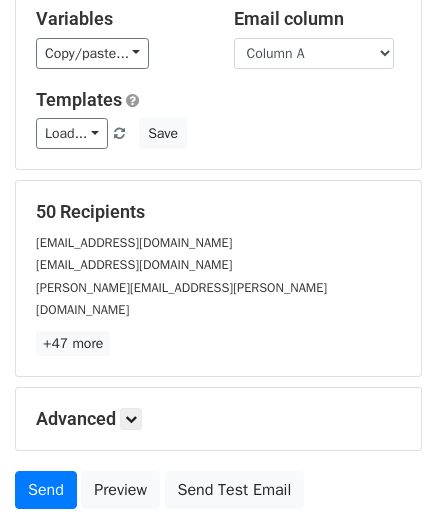 scroll, scrollTop: 300, scrollLeft: 0, axis: vertical 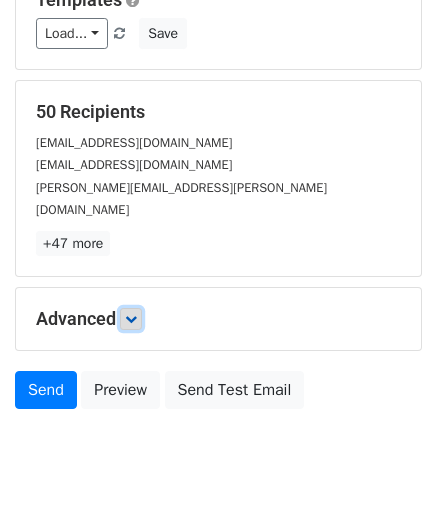 click at bounding box center [131, 319] 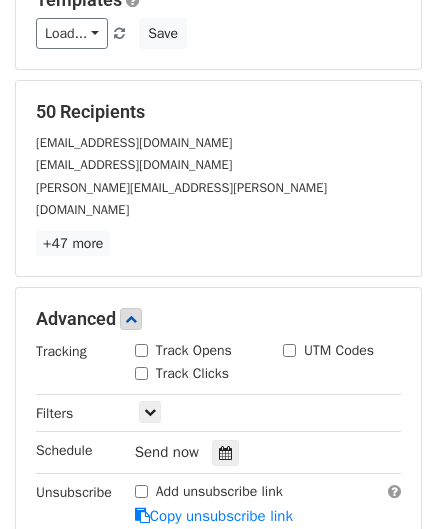 click on "Track Opens" at bounding box center (141, 350) 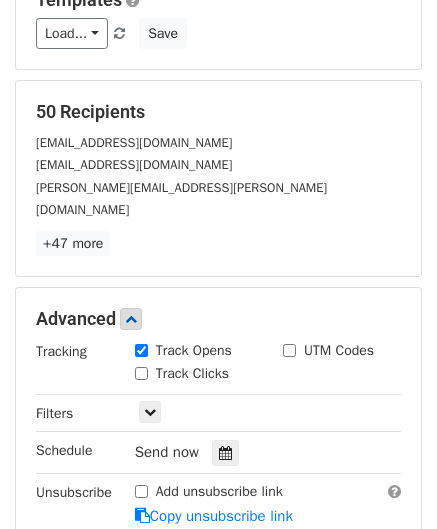 click on "Track Clicks" at bounding box center [182, 373] 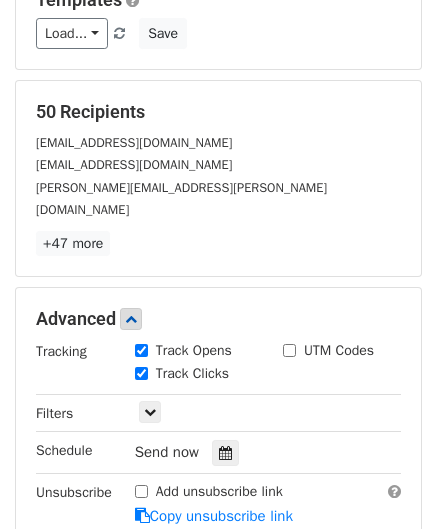 click on "UTM Codes" at bounding box center [289, 350] 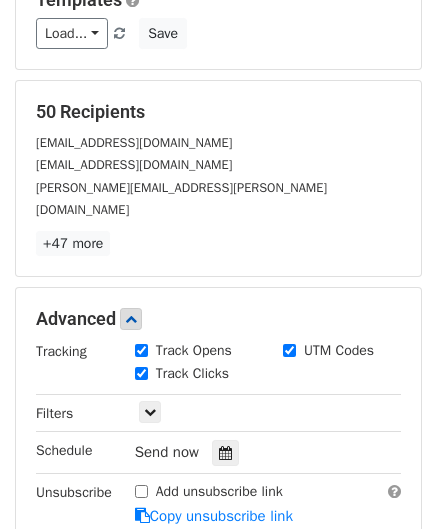 scroll, scrollTop: 400, scrollLeft: 0, axis: vertical 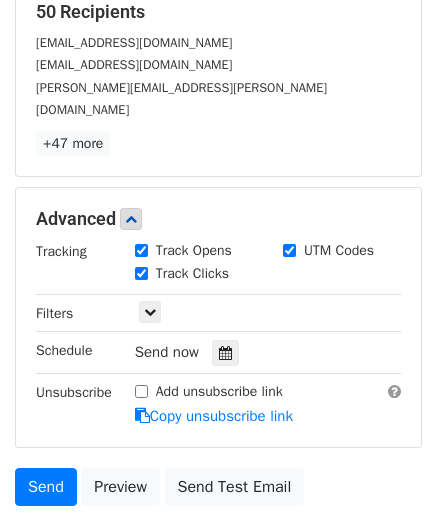 click on "Add unsubscribe link" at bounding box center (141, 391) 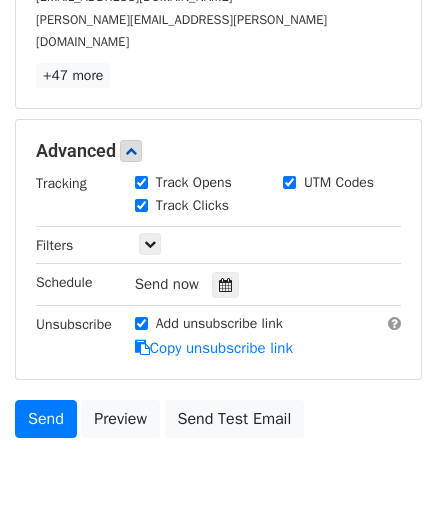 scroll, scrollTop: 500, scrollLeft: 0, axis: vertical 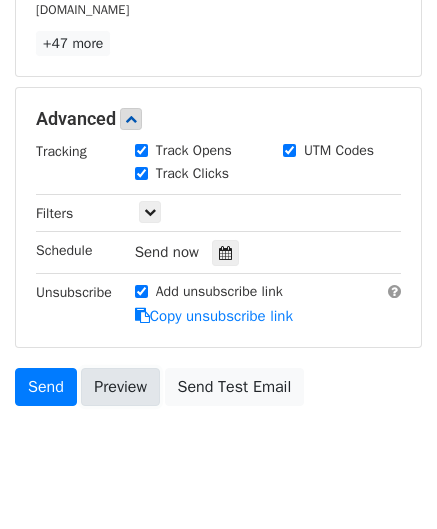 click on "Preview" at bounding box center (120, 387) 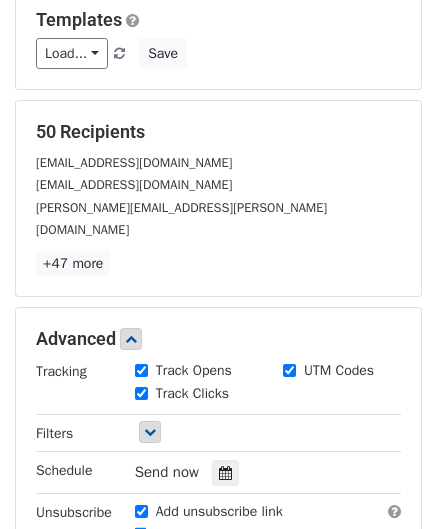 scroll, scrollTop: 200, scrollLeft: 0, axis: vertical 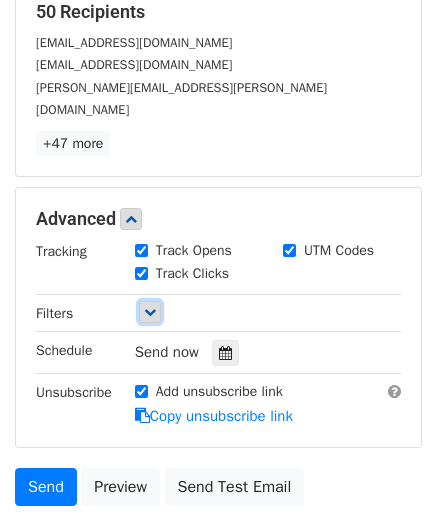 click at bounding box center (150, 312) 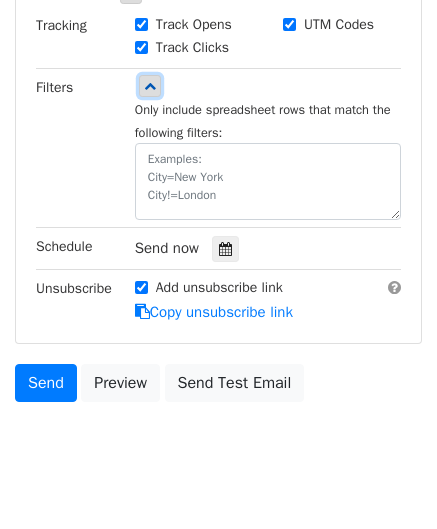 scroll, scrollTop: 640, scrollLeft: 0, axis: vertical 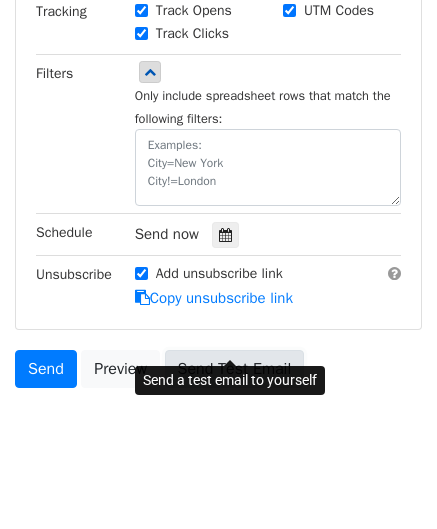 click on "Send Test Email" at bounding box center (235, 369) 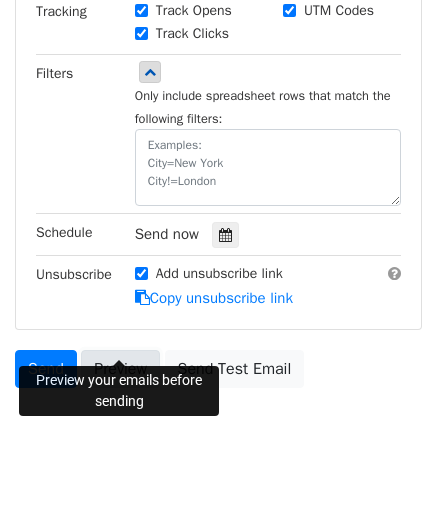 click on "Preview" at bounding box center (120, 369) 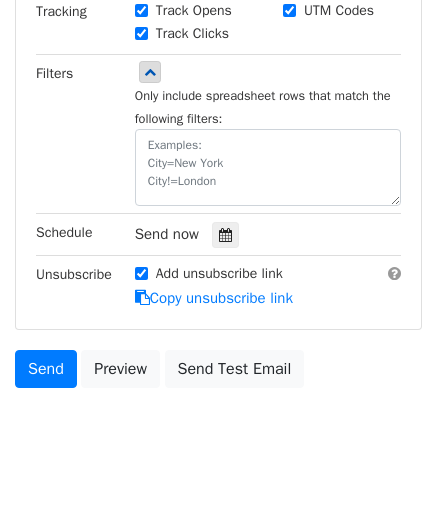 click on "New Campaign
Daily emails left: 50
Google Sheet:
Pre Order & Giveaway
1. Write your email in Gmail
2. Click
Send
Variables
Copy/paste...
{{Column A}}
{{Column B}}
{{Column C}}
{{Column D}}
{{Column E}}
Email column
Column A
Column B
Column C
Column D
Column E
Templates
Load...
Christmas Pre-Order
Save
50 Recipients
meljane4@hotmail.com
Lisa828@hotmail.co.uk
Allison.barrow@sky.com
+47 more
50 Recipients
×
meljane4@hotmail.com
Lisa828@hotmail.co.uk
Allison.barrow@sky.com
jfestone@gmail.com
c48vincent@btinternet.com
cathycoutts16@gmail.com
benlucas6@gmail.com
Wendy.lundie@hotmail.com
Heidifolk@outlook.com
ian@isinclair.plus.com
bellydancer999@msn.com
matt.ad.fish@gmail.com" at bounding box center [218, -74] 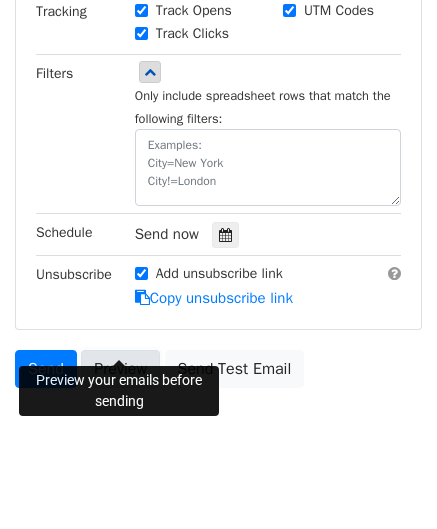 click on "Preview" at bounding box center [120, 369] 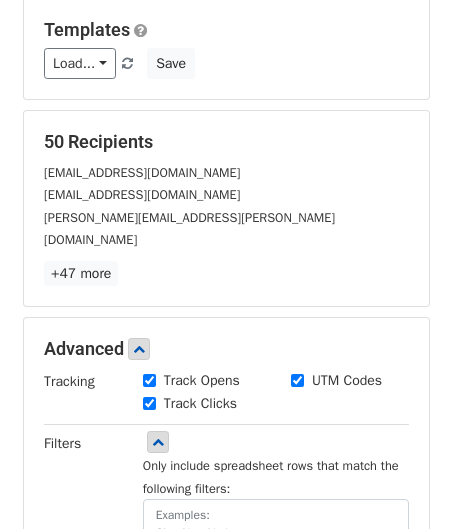 scroll, scrollTop: 240, scrollLeft: 0, axis: vertical 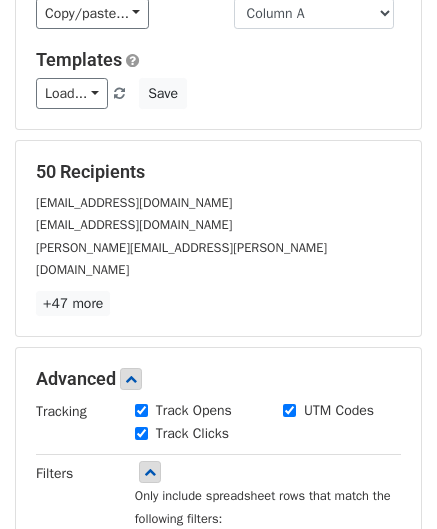 click on "Lisa828@hotmail.co.uk" at bounding box center (134, 225) 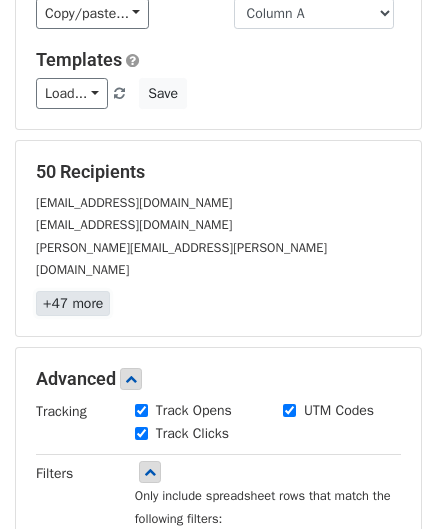 click on "+47 more" at bounding box center (73, 303) 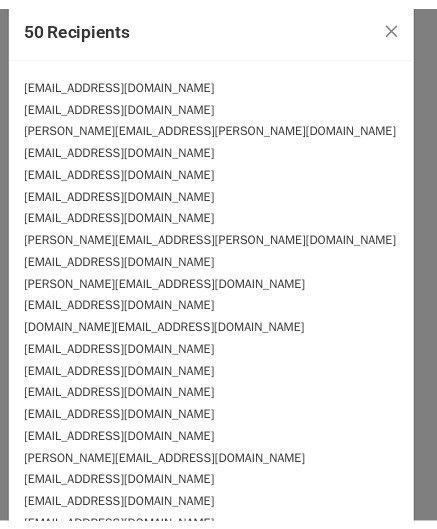 scroll, scrollTop: 0, scrollLeft: 0, axis: both 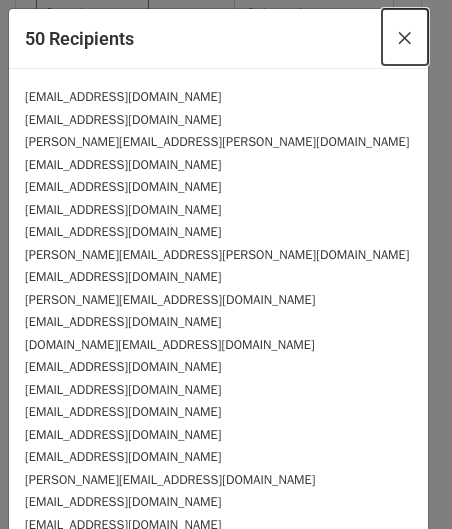 click on "×" at bounding box center [405, 37] 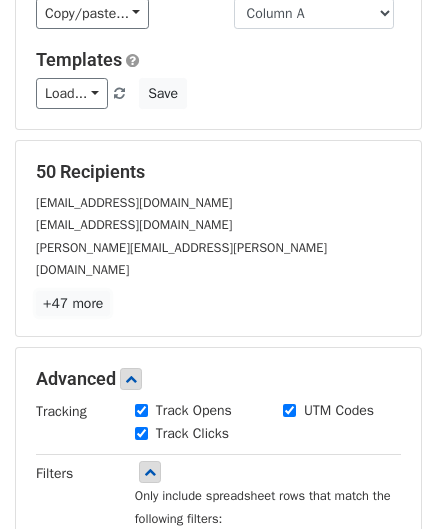 scroll, scrollTop: 140, scrollLeft: 0, axis: vertical 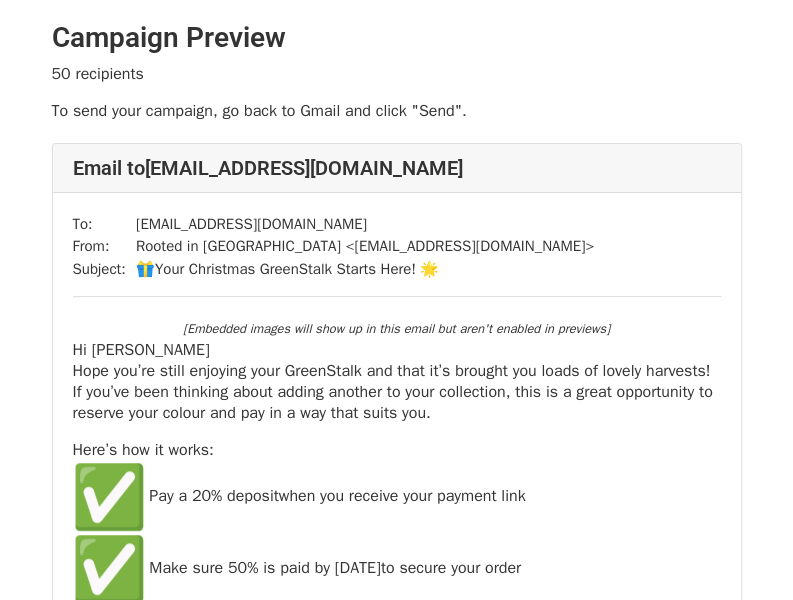 click on "Email to
[EMAIL_ADDRESS][DOMAIN_NAME]" at bounding box center (397, 168) 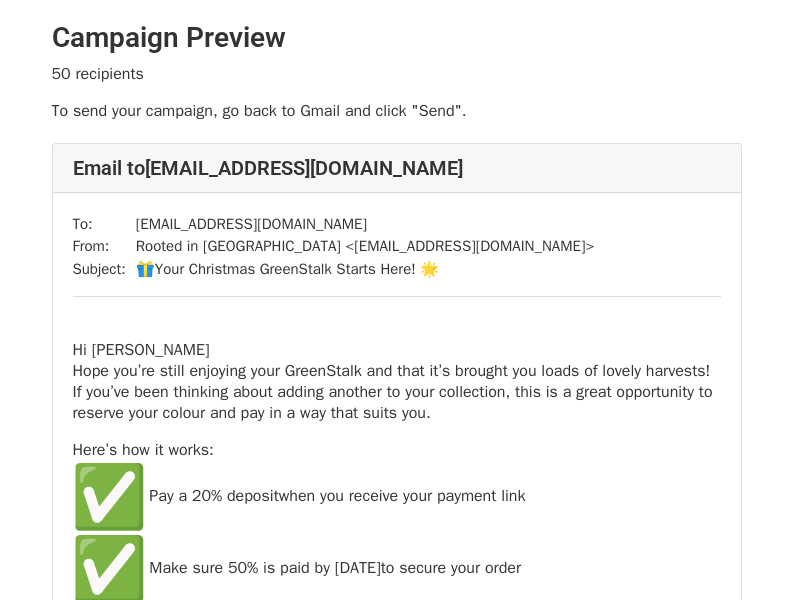 scroll, scrollTop: 0, scrollLeft: 0, axis: both 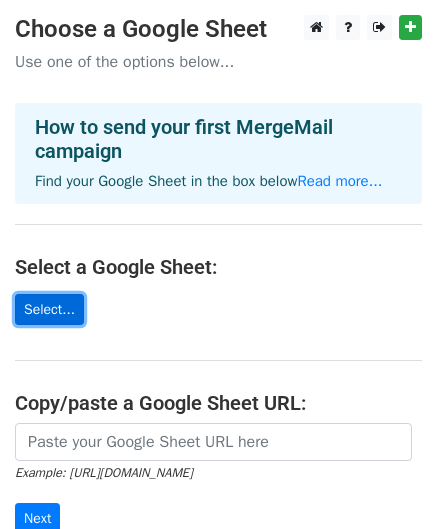 click on "Select..." at bounding box center (49, 309) 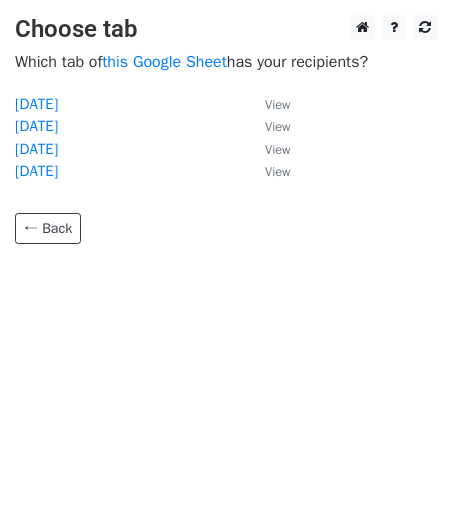 scroll, scrollTop: 0, scrollLeft: 0, axis: both 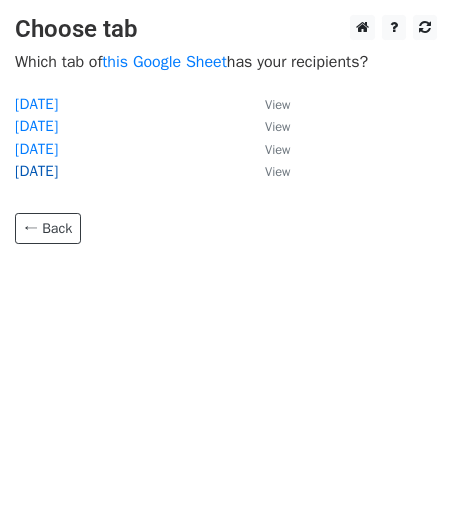 click on "[DATE]" at bounding box center [36, 171] 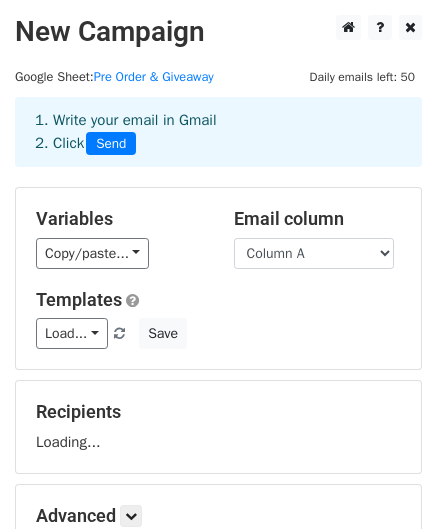 scroll, scrollTop: 0, scrollLeft: 0, axis: both 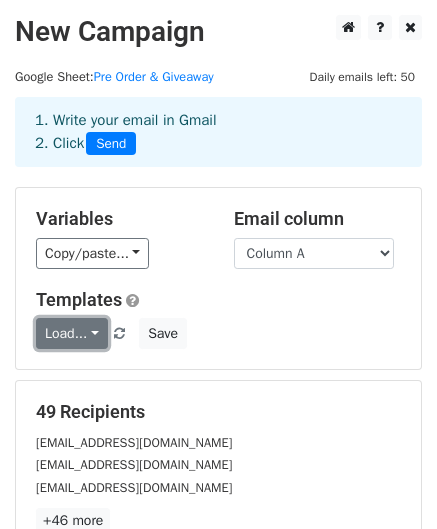 click on "Load..." at bounding box center (72, 333) 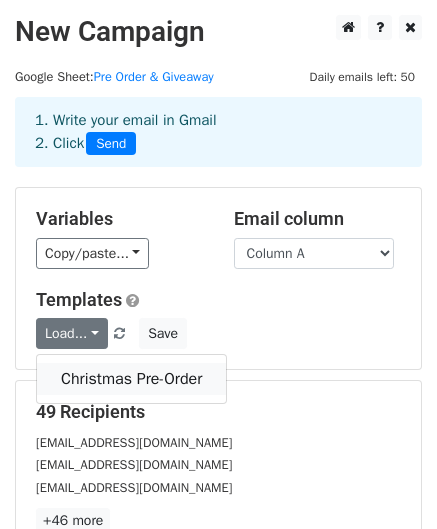 click on "Christmas Pre-Order" at bounding box center (131, 379) 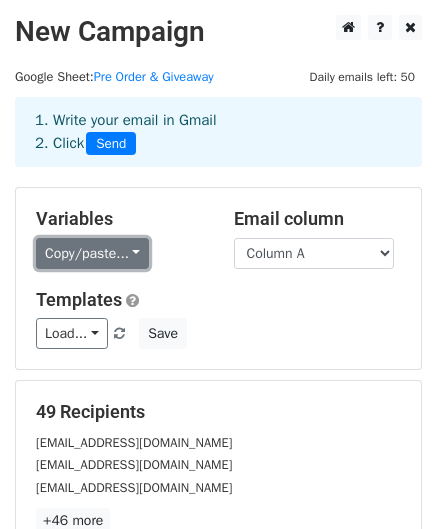 click on "Copy/paste..." at bounding box center [92, 253] 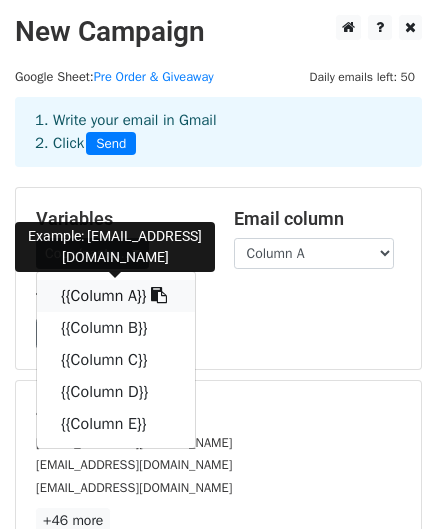 click at bounding box center (159, 295) 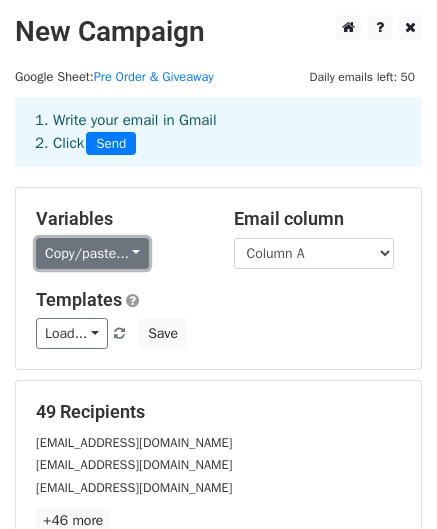 click on "Copy/paste..." at bounding box center (92, 253) 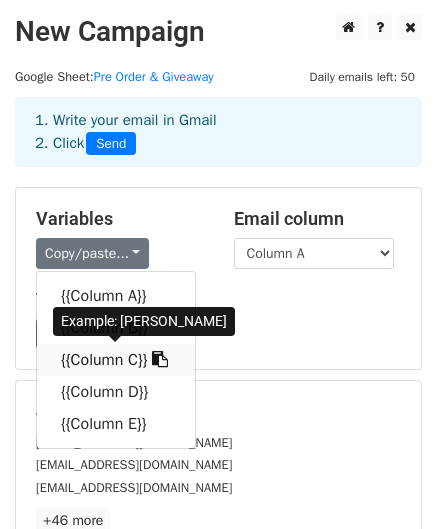 click at bounding box center [160, 359] 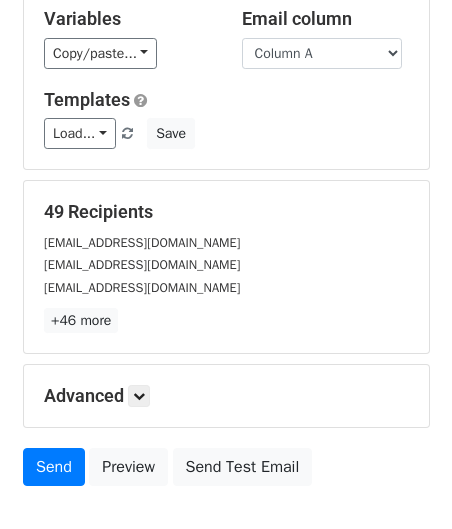 scroll, scrollTop: 300, scrollLeft: 0, axis: vertical 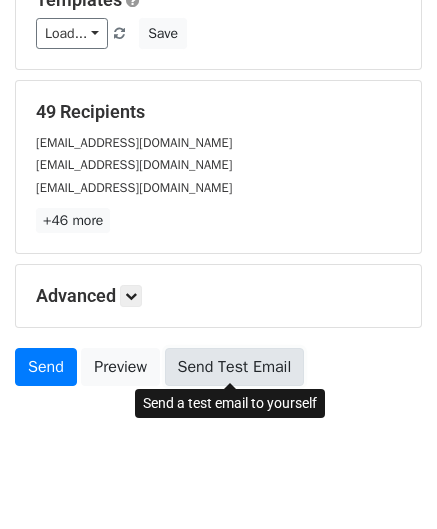 click on "Send Test Email" at bounding box center [235, 367] 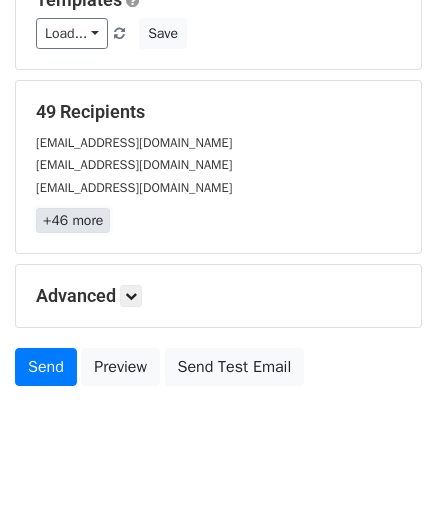 click on "+46 more" at bounding box center (73, 220) 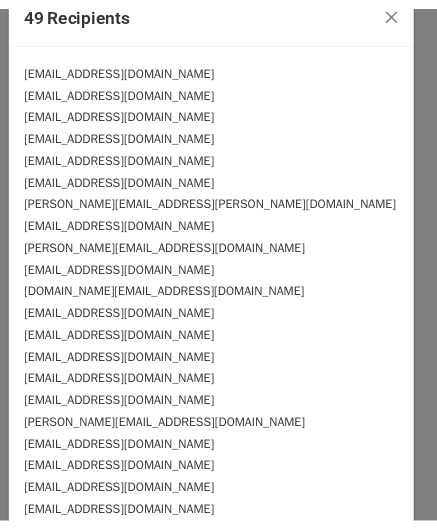 scroll, scrollTop: 0, scrollLeft: 0, axis: both 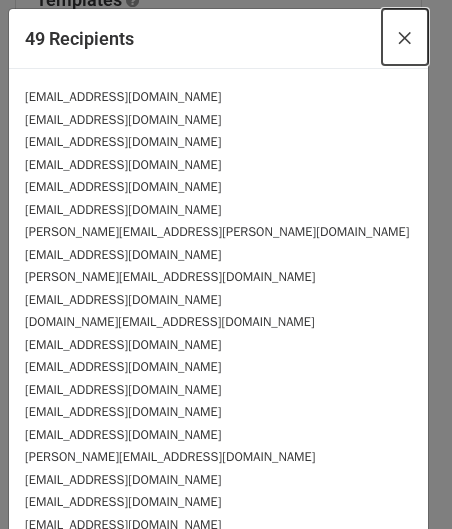click on "×" at bounding box center (405, 37) 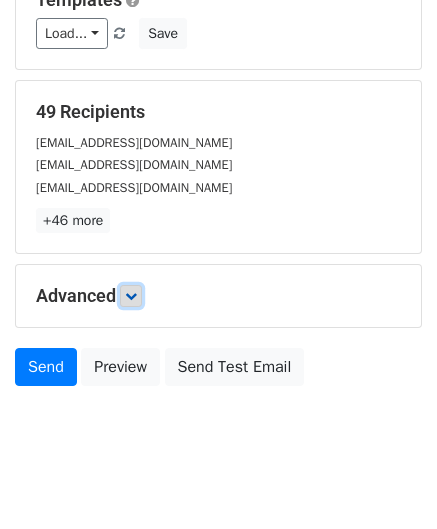 click at bounding box center [131, 296] 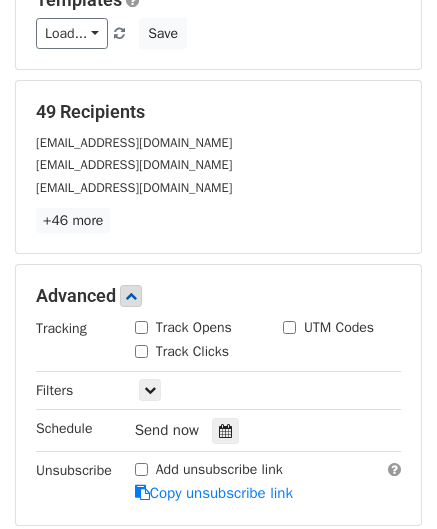click on "Track Opens" at bounding box center [141, 327] 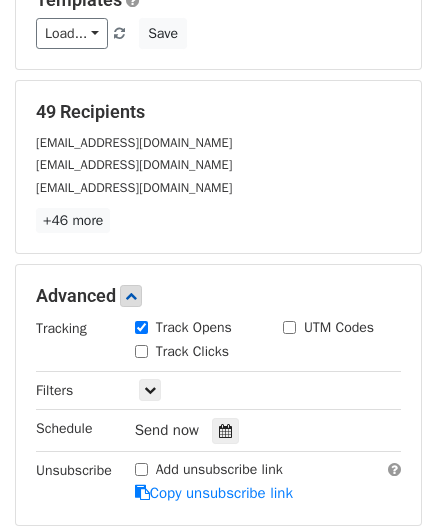 click on "Track Clicks" at bounding box center (141, 351) 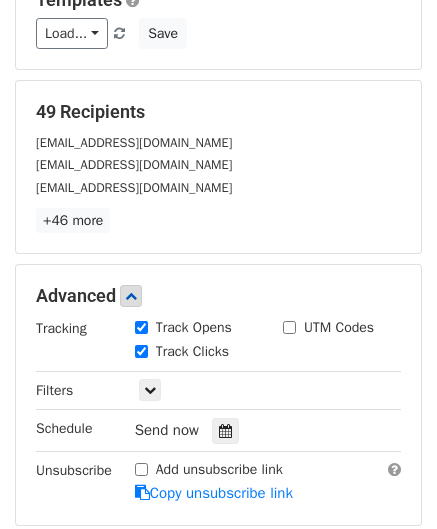 click on "UTM Codes" at bounding box center (289, 327) 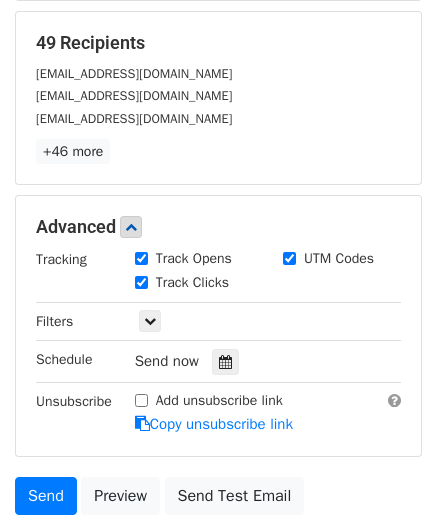 scroll, scrollTop: 400, scrollLeft: 0, axis: vertical 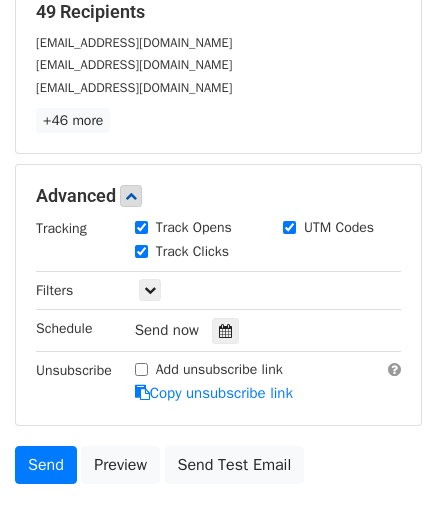 click on "Add unsubscribe link" at bounding box center [141, 369] 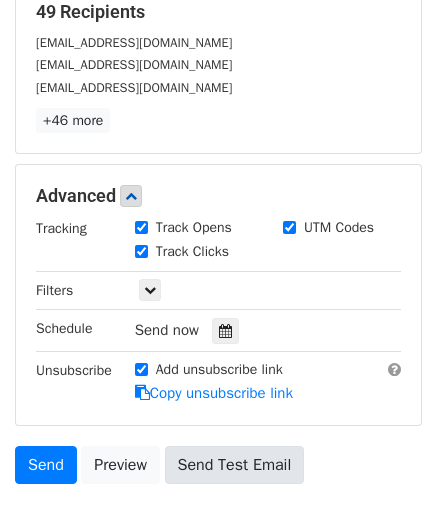 scroll, scrollTop: 500, scrollLeft: 0, axis: vertical 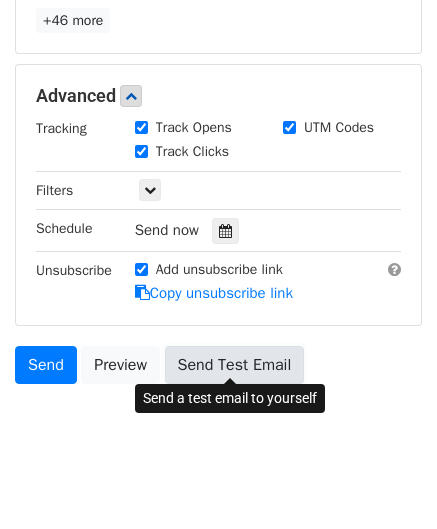 click on "Send Test Email" at bounding box center [235, 365] 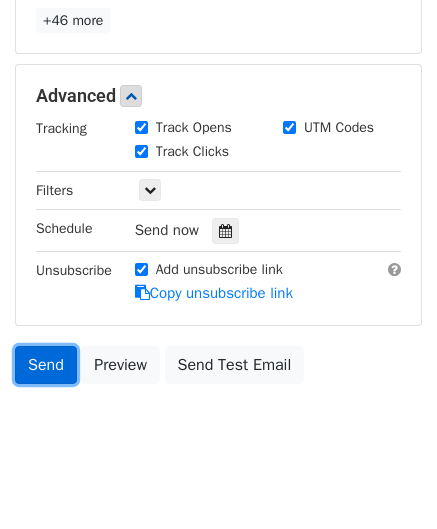 click on "Send" at bounding box center [46, 365] 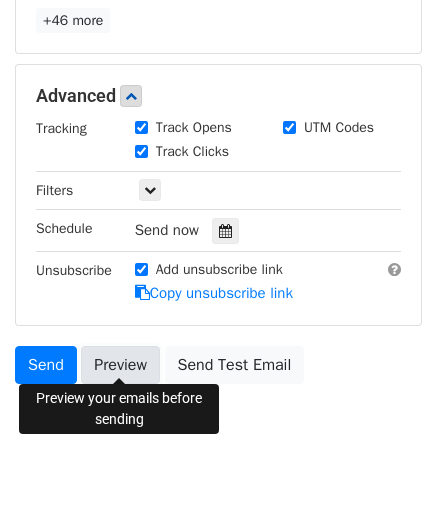 click on "Preview" at bounding box center (120, 365) 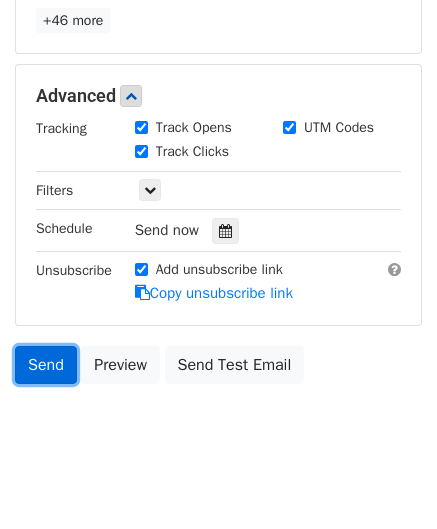 click on "Send" at bounding box center (46, 365) 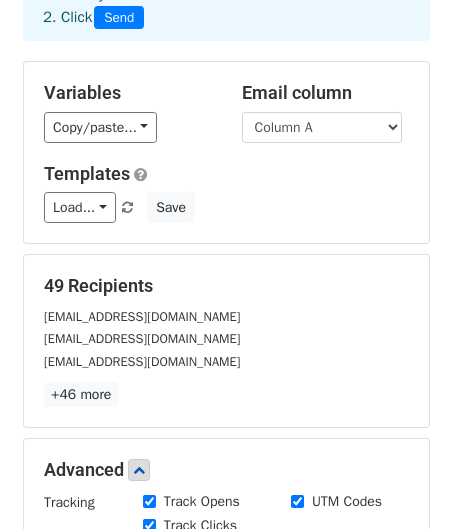 scroll, scrollTop: 100, scrollLeft: 0, axis: vertical 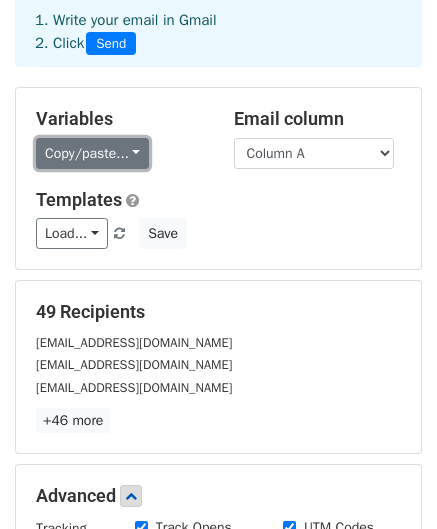 click on "Copy/paste..." at bounding box center [92, 153] 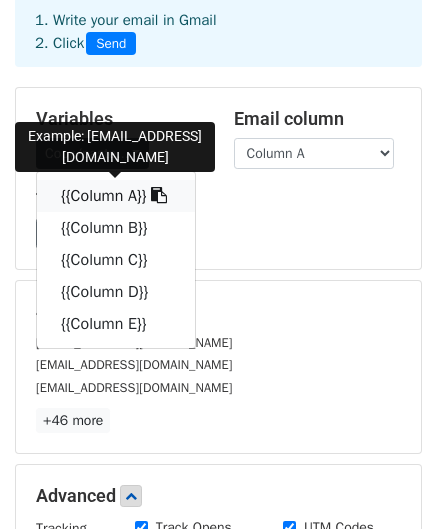 click at bounding box center (159, 195) 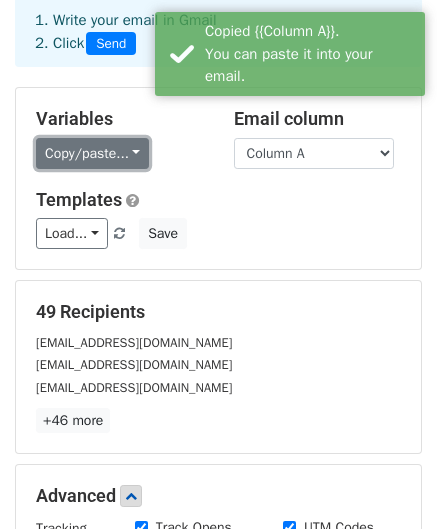 click on "Copy/paste..." at bounding box center [92, 153] 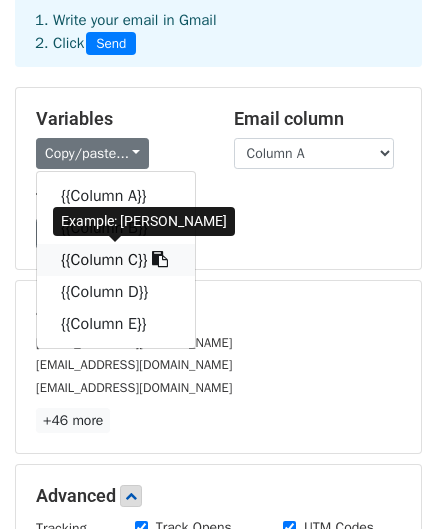 click on "{{Column C}}" at bounding box center (116, 260) 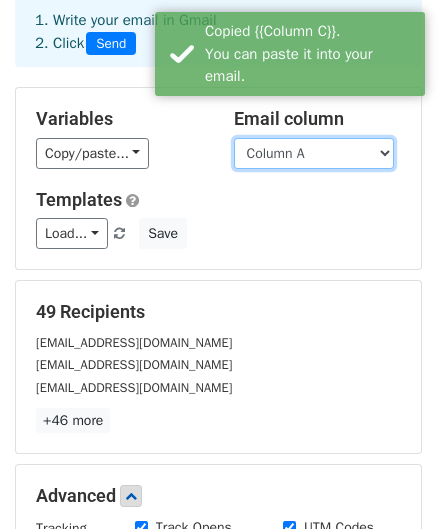 click on "Column A
Column B
Column C
Column D
Column E" at bounding box center (314, 153) 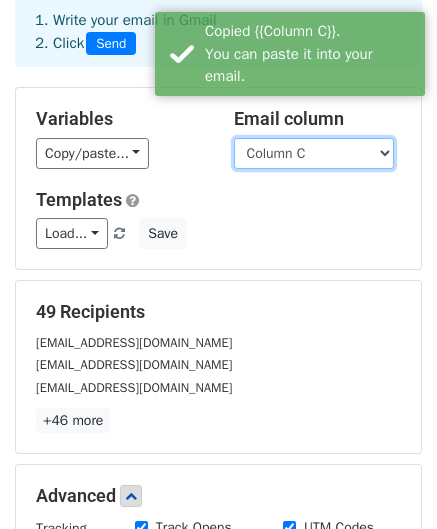 click on "Column A
Column B
Column C
Column D
Column E" at bounding box center (314, 153) 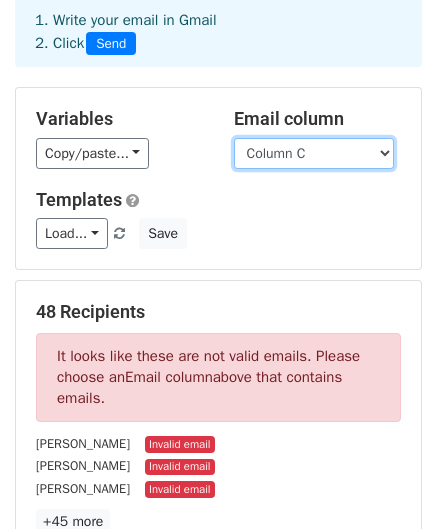 click on "Column A
Column B
Column C
Column D
Column E" at bounding box center [314, 153] 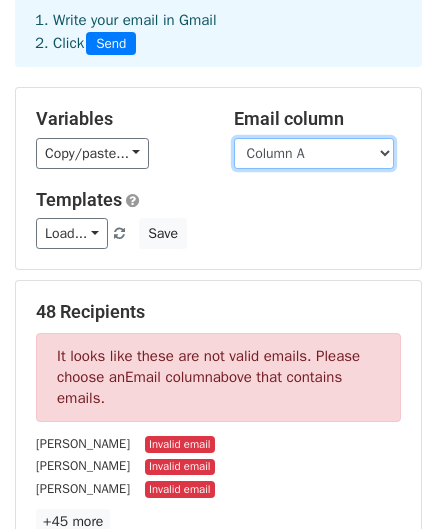 click on "Column A
Column B
Column C
Column D
Column E" at bounding box center [314, 153] 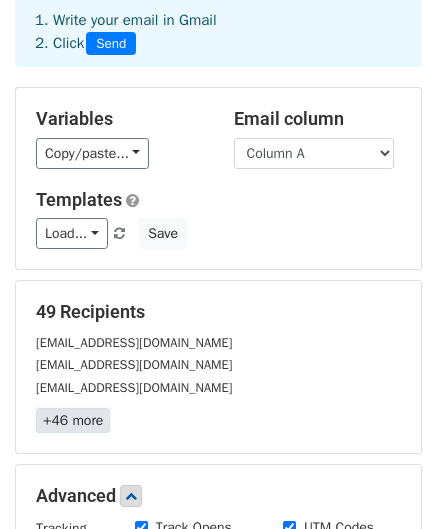 click on "+46 more" at bounding box center [73, 420] 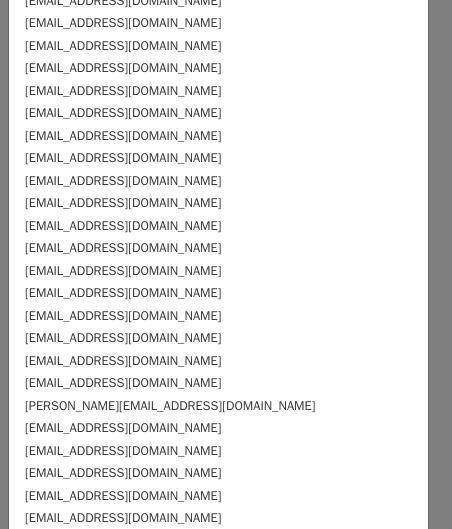 scroll, scrollTop: 752, scrollLeft: 0, axis: vertical 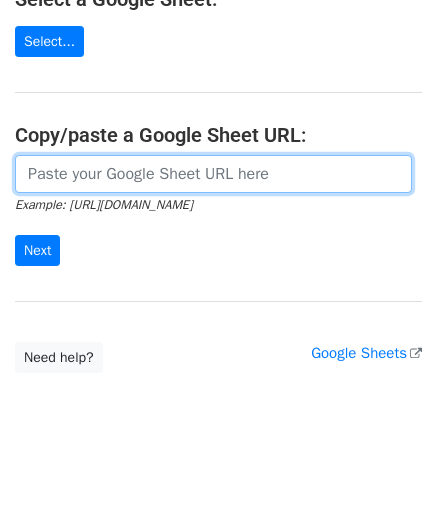 click at bounding box center [213, 174] 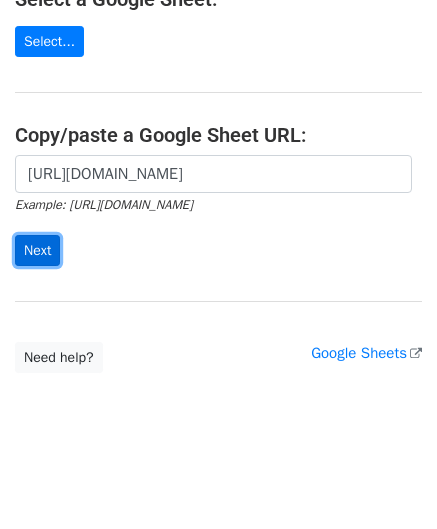 click on "Next" at bounding box center [37, 250] 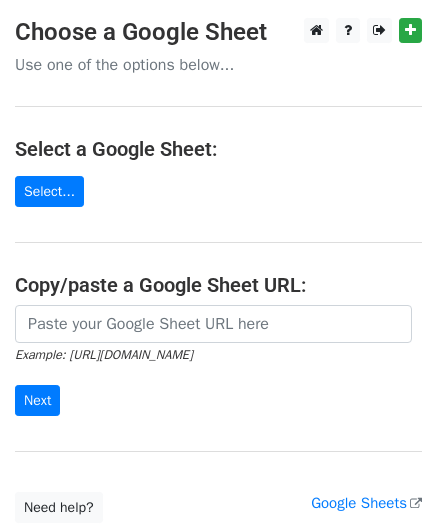 scroll, scrollTop: 200, scrollLeft: 0, axis: vertical 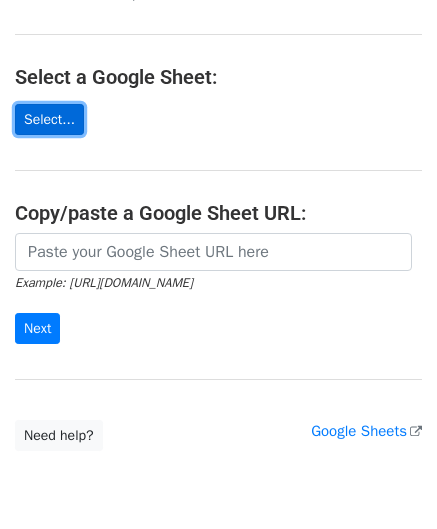 click on "Select..." at bounding box center [49, 119] 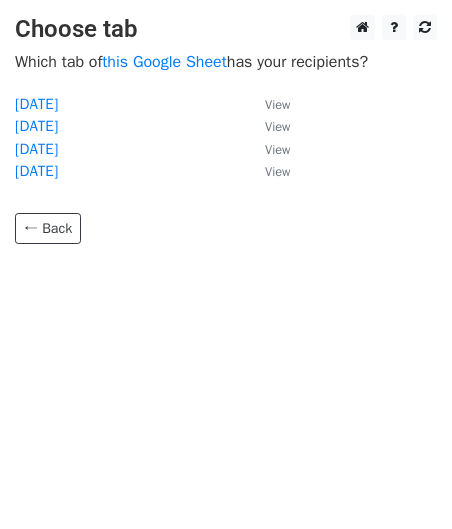 scroll, scrollTop: 0, scrollLeft: 0, axis: both 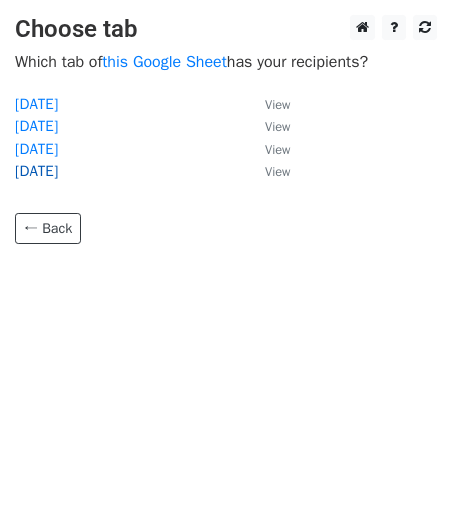 click on "[DATE]" at bounding box center (36, 171) 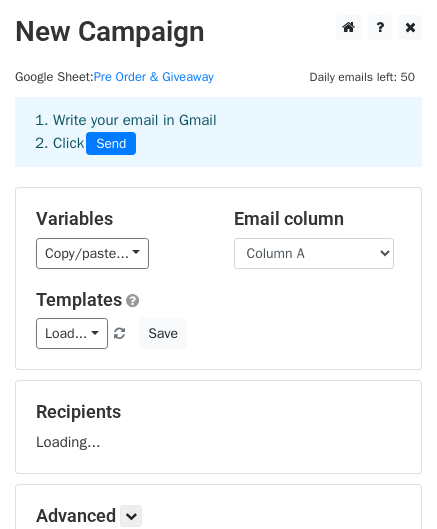 scroll, scrollTop: 0, scrollLeft: 0, axis: both 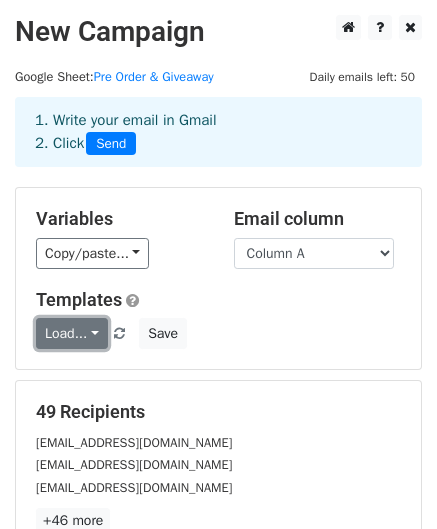 click on "Load..." at bounding box center [72, 333] 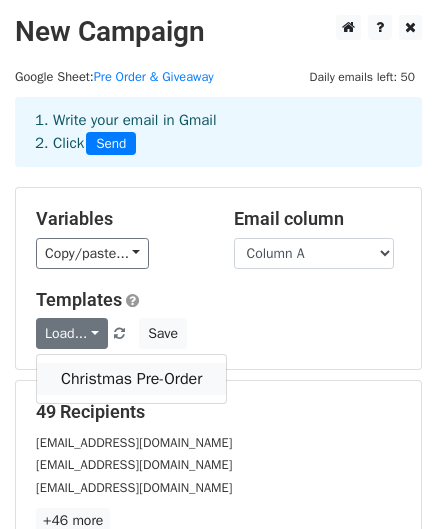 click on "Christmas Pre-Order" at bounding box center [131, 379] 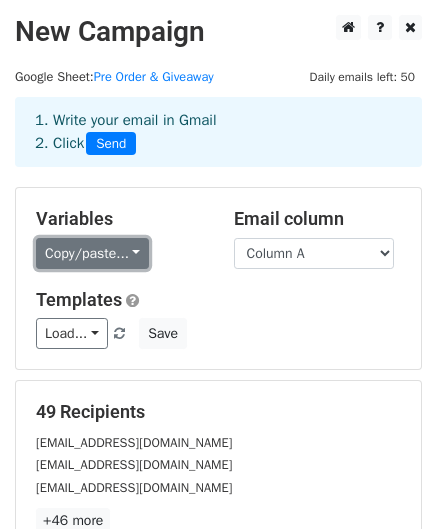click on "Copy/paste..." at bounding box center (92, 253) 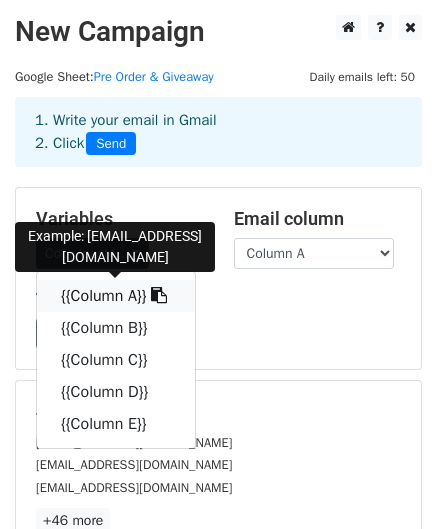 click on "{{Column A}}" at bounding box center [116, 296] 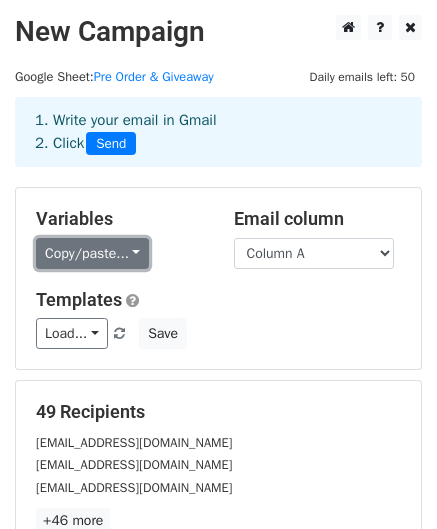 click on "Copy/paste..." at bounding box center (92, 253) 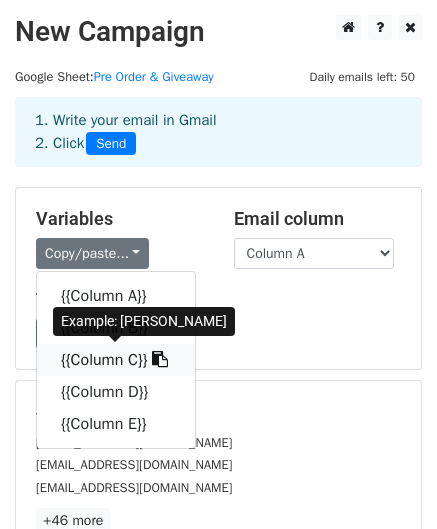 click on "{{Column C}}" at bounding box center [116, 360] 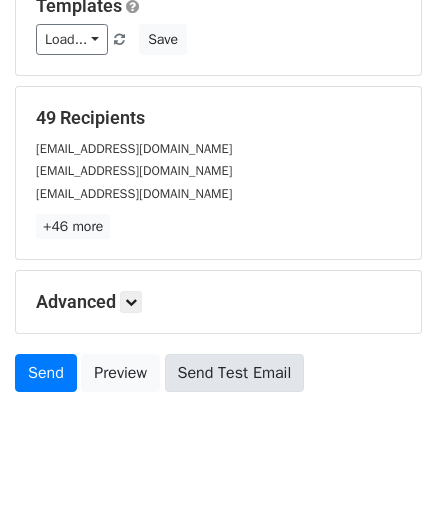 scroll, scrollTop: 300, scrollLeft: 0, axis: vertical 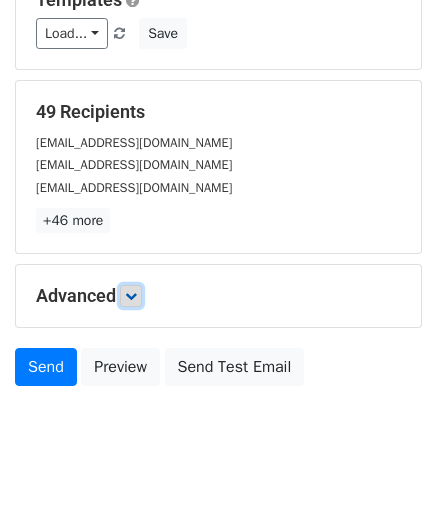 click at bounding box center [131, 296] 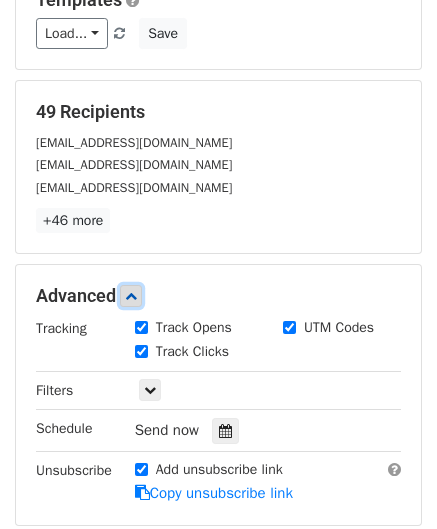 scroll, scrollTop: 500, scrollLeft: 0, axis: vertical 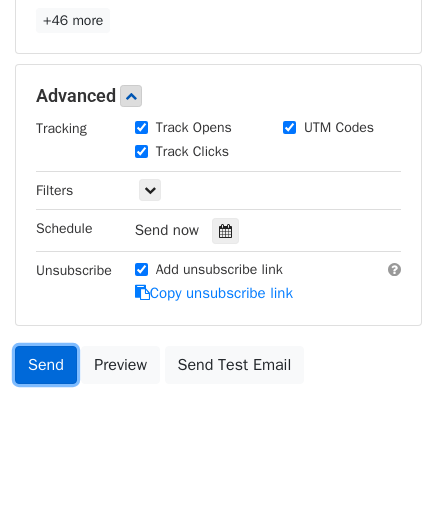 click on "Send" at bounding box center [46, 365] 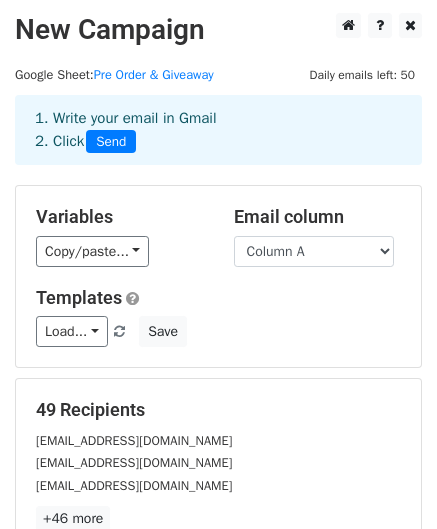 scroll, scrollTop: 0, scrollLeft: 0, axis: both 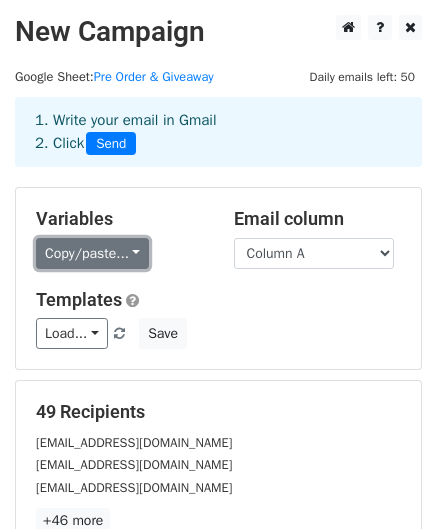 click on "Copy/paste..." at bounding box center [92, 253] 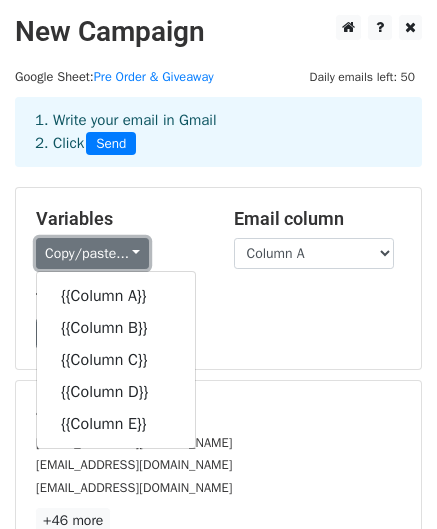 click on "Copy/paste..." at bounding box center (92, 253) 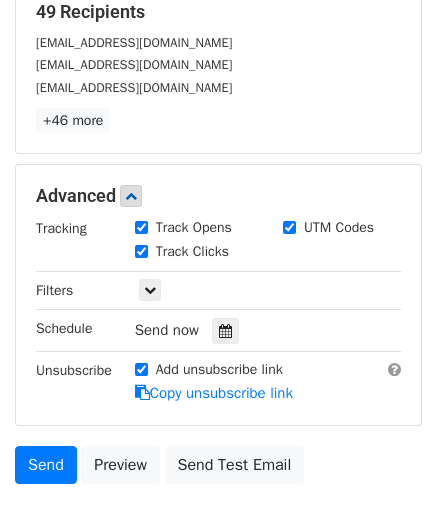 scroll, scrollTop: 500, scrollLeft: 0, axis: vertical 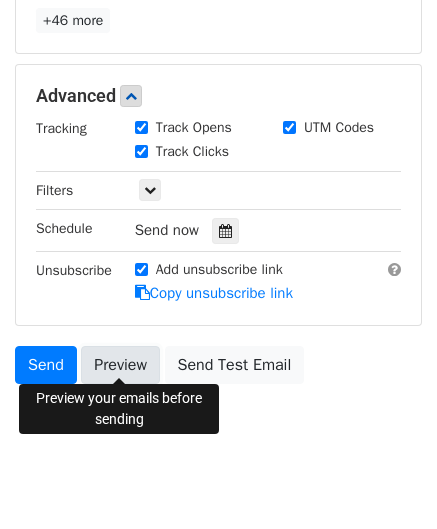 click on "Preview" at bounding box center [120, 365] 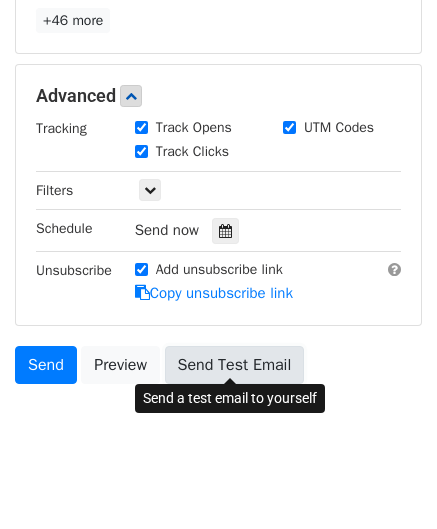 click on "Send Test Email" at bounding box center [235, 365] 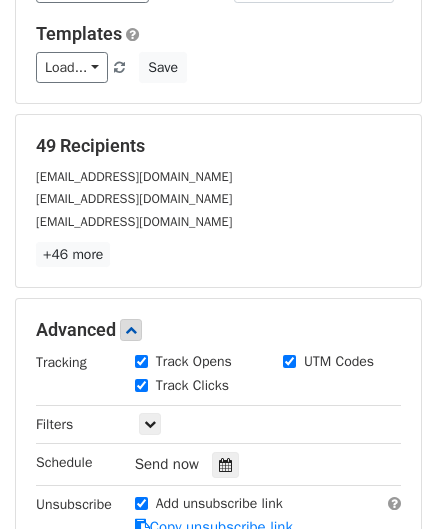 scroll, scrollTop: 0, scrollLeft: 0, axis: both 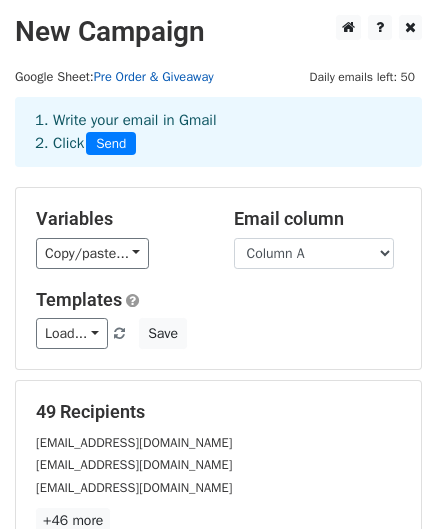 click on "Pre Order & Giveaway" at bounding box center (154, 77) 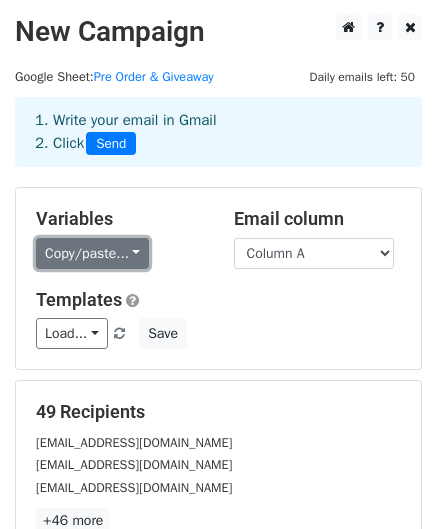 click on "Copy/paste..." at bounding box center [92, 253] 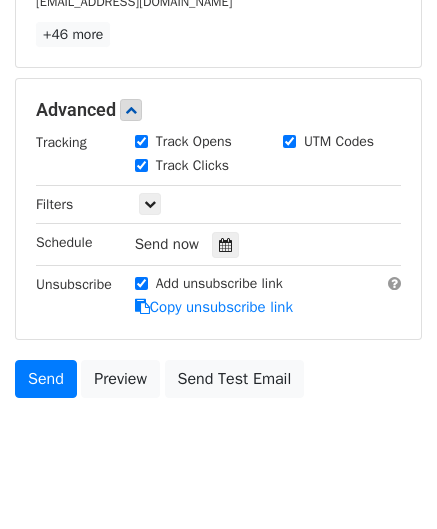 scroll, scrollTop: 500, scrollLeft: 0, axis: vertical 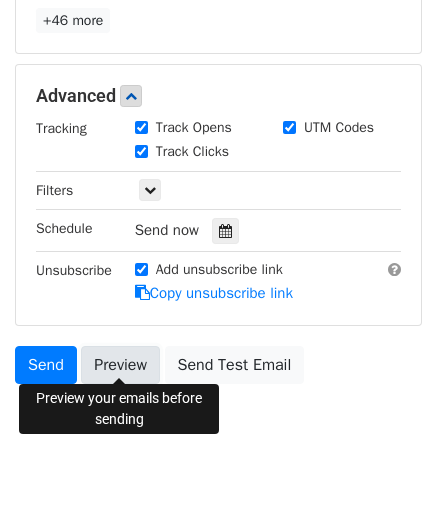 click on "Preview" at bounding box center [120, 365] 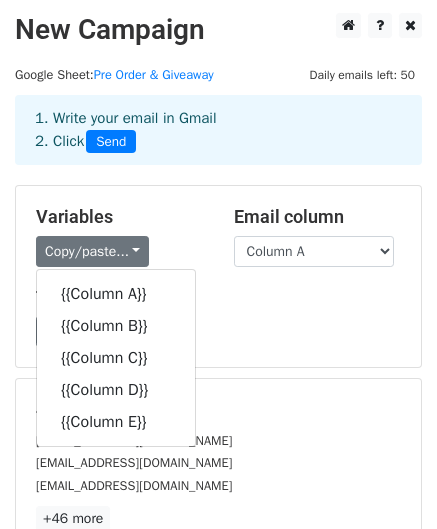 scroll, scrollTop: 0, scrollLeft: 0, axis: both 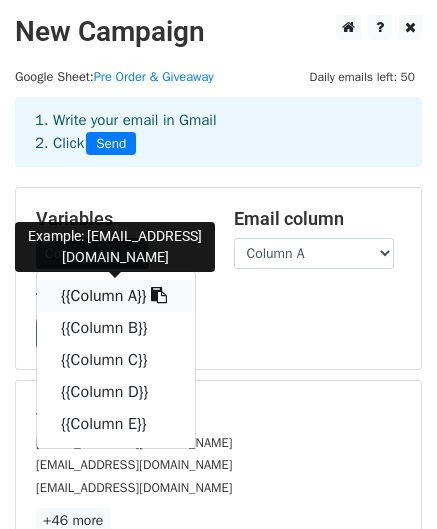 click at bounding box center (159, 295) 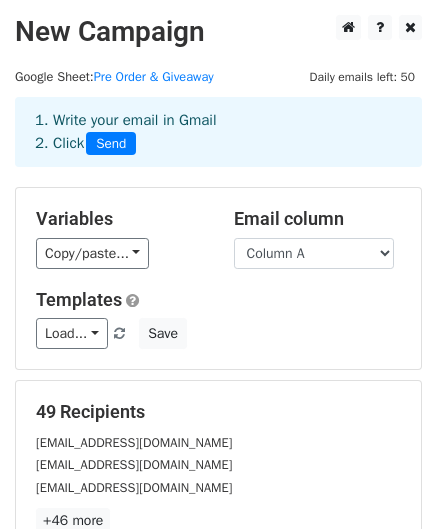 click on "1. Write your email in Gmail
2. Click
Send" at bounding box center (218, 132) 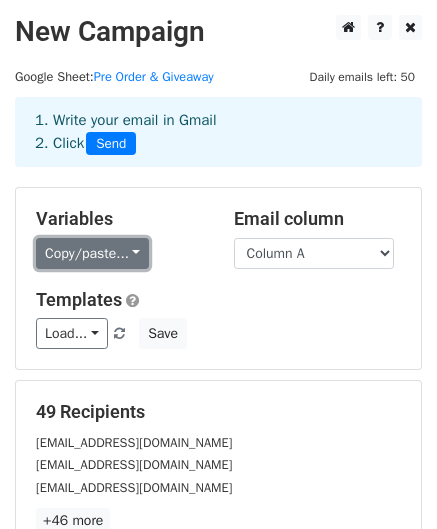 click on "Copy/paste..." at bounding box center (92, 253) 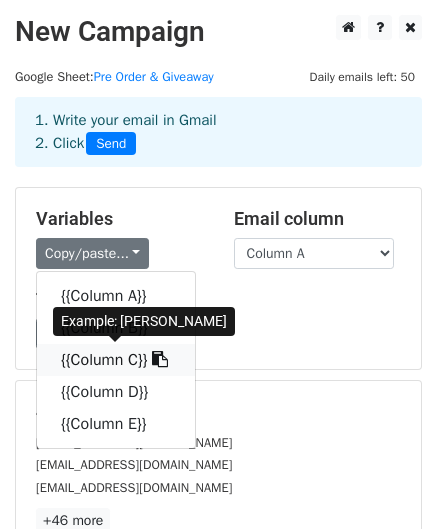 click at bounding box center [160, 359] 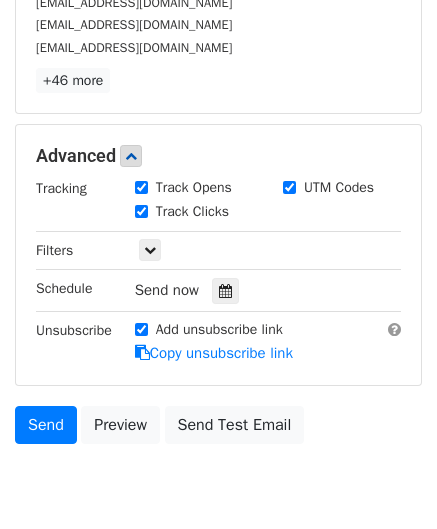scroll, scrollTop: 500, scrollLeft: 0, axis: vertical 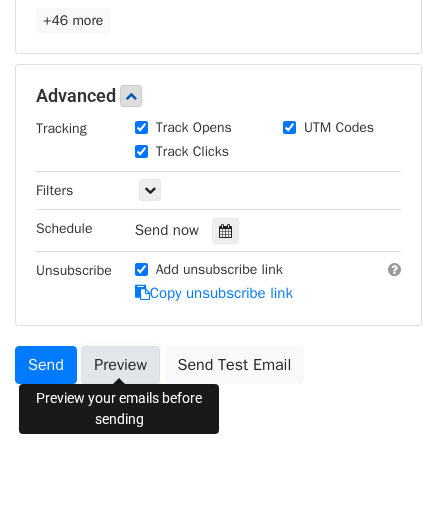 click on "Preview" at bounding box center (120, 365) 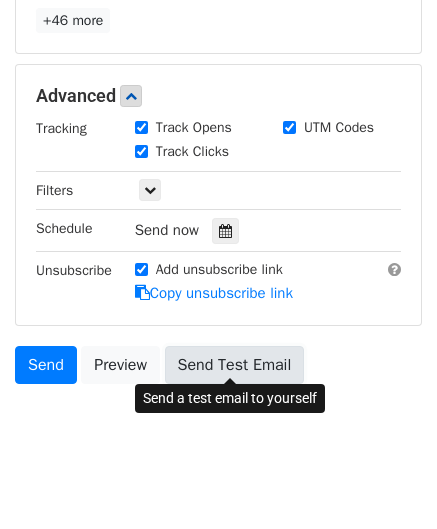 click on "Send Test Email" at bounding box center (235, 365) 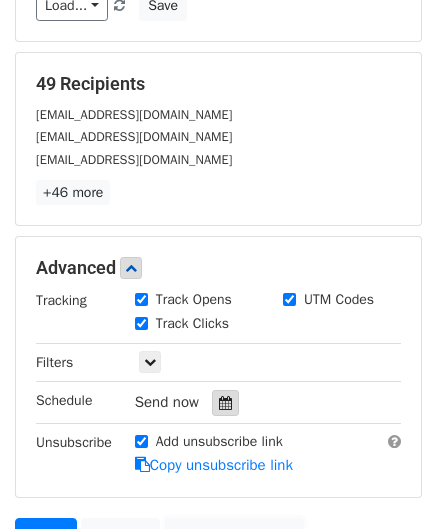scroll, scrollTop: 0, scrollLeft: 0, axis: both 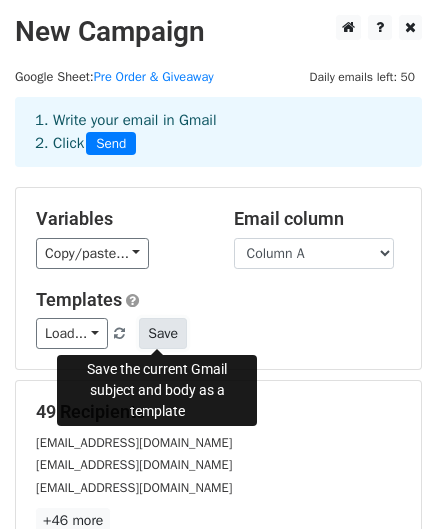click on "Save" at bounding box center [163, 333] 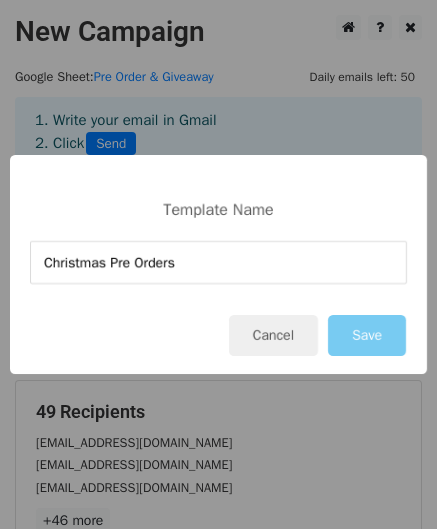 type on "Christmas Pre Orders" 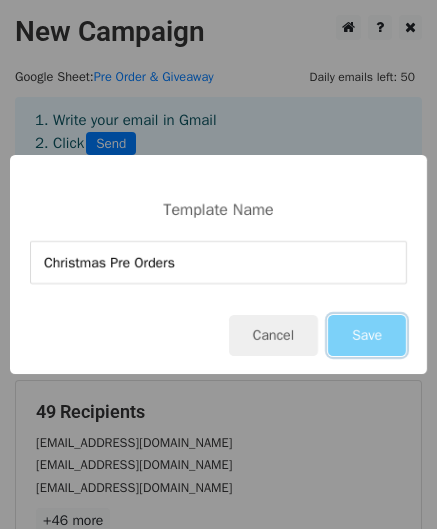 click on "Save" at bounding box center (367, 335) 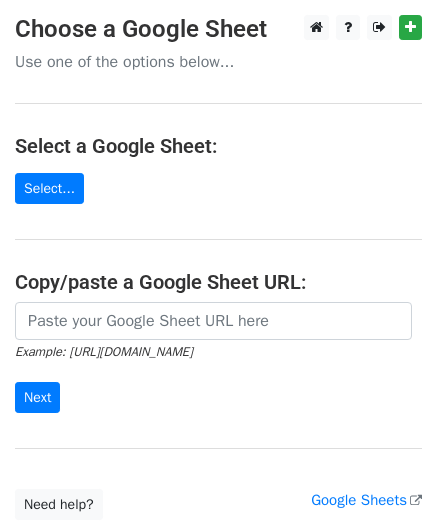scroll, scrollTop: 0, scrollLeft: 0, axis: both 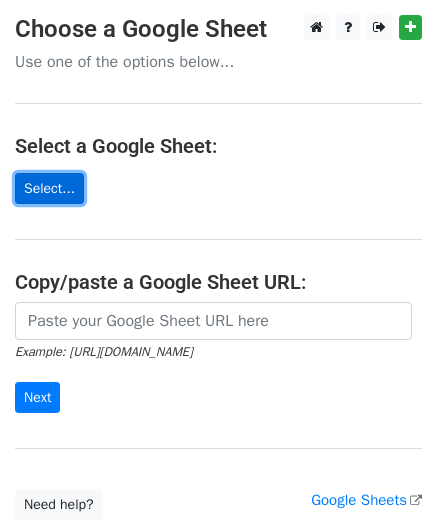 click on "Select..." at bounding box center [49, 188] 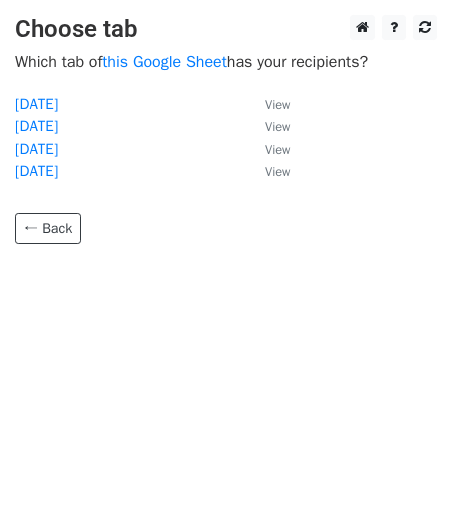 scroll, scrollTop: 0, scrollLeft: 0, axis: both 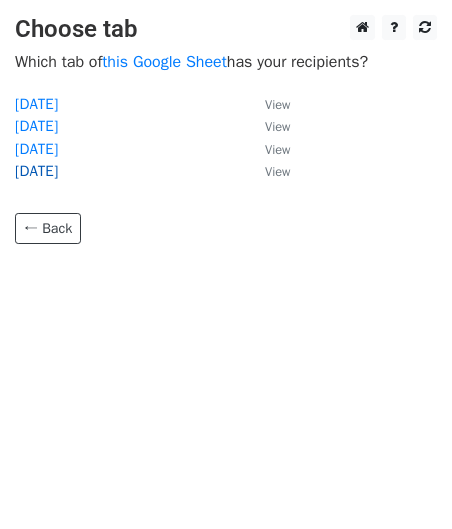 click on "[DATE]" at bounding box center [36, 171] 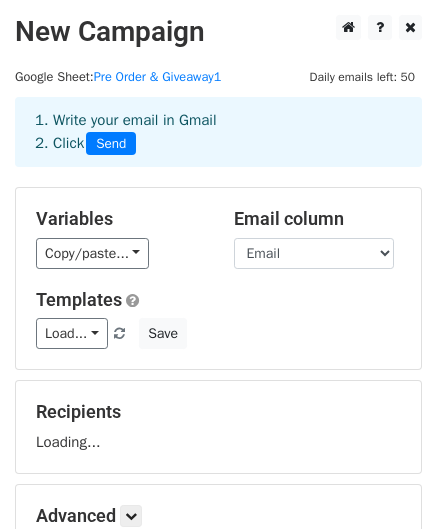 scroll, scrollTop: 0, scrollLeft: 0, axis: both 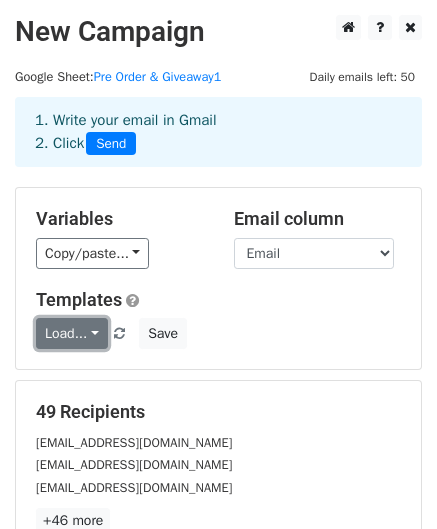 click on "Load..." at bounding box center [72, 333] 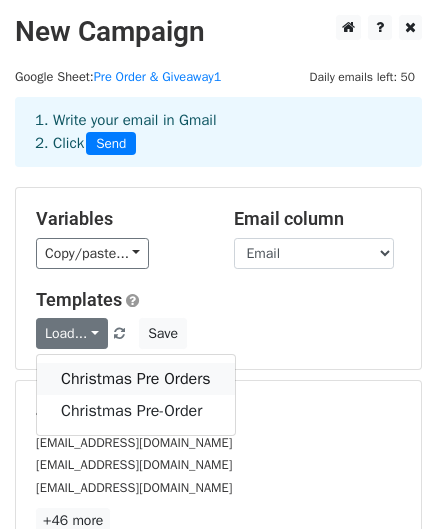 click on "Christmas Pre Orders" at bounding box center (136, 379) 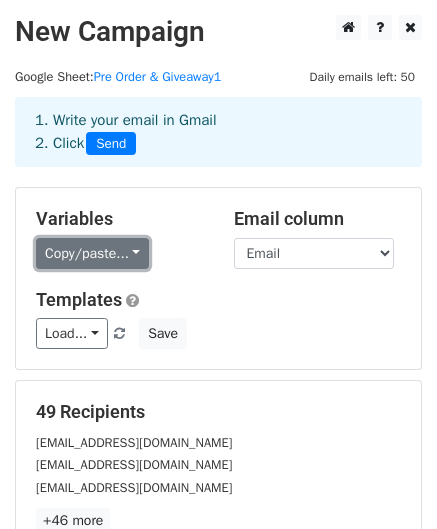click on "Copy/paste..." at bounding box center (92, 253) 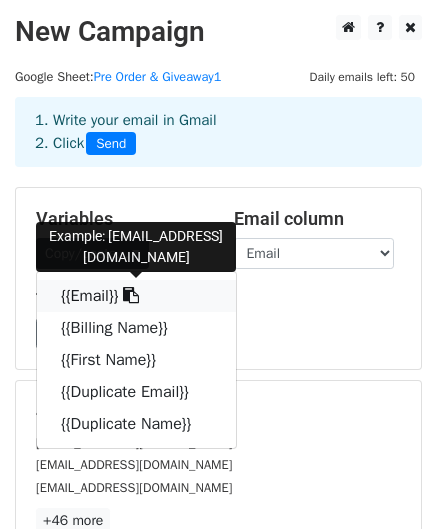 click on "{{Email}}" at bounding box center (136, 296) 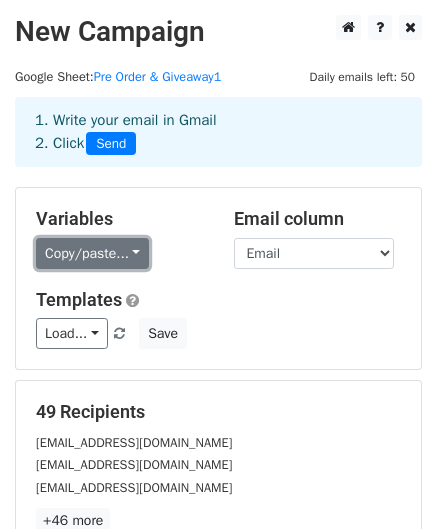 click on "Copy/paste..." at bounding box center (92, 253) 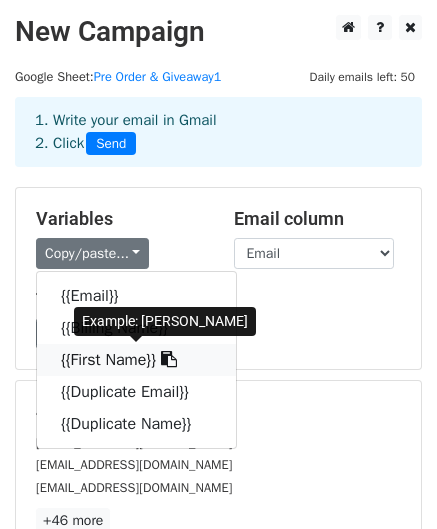 click at bounding box center (169, 359) 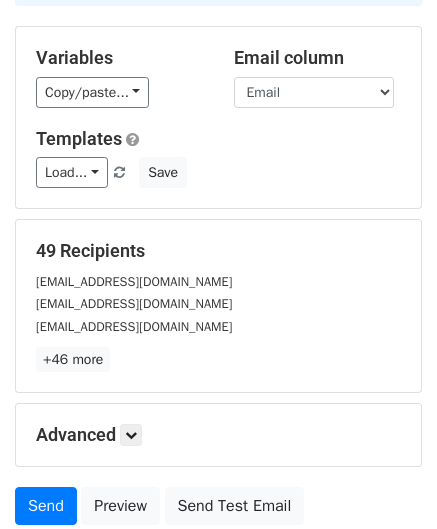 scroll, scrollTop: 200, scrollLeft: 0, axis: vertical 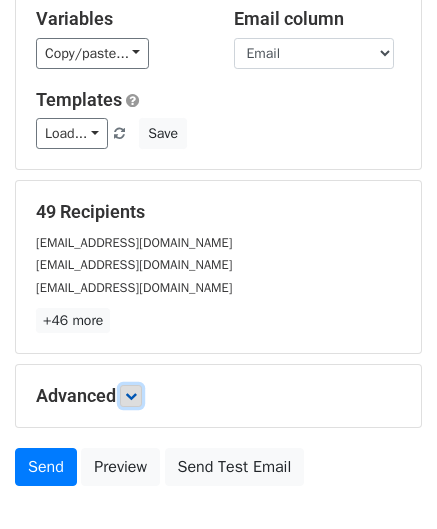 click at bounding box center [131, 396] 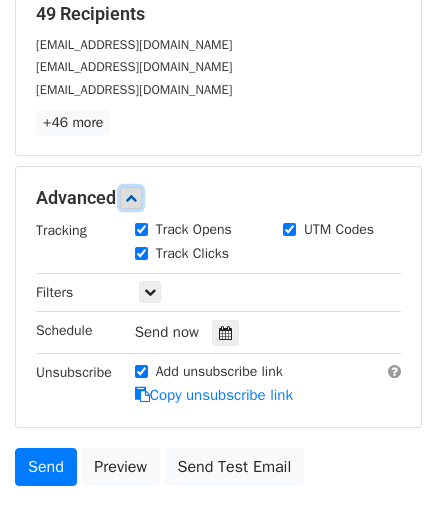 scroll, scrollTop: 400, scrollLeft: 0, axis: vertical 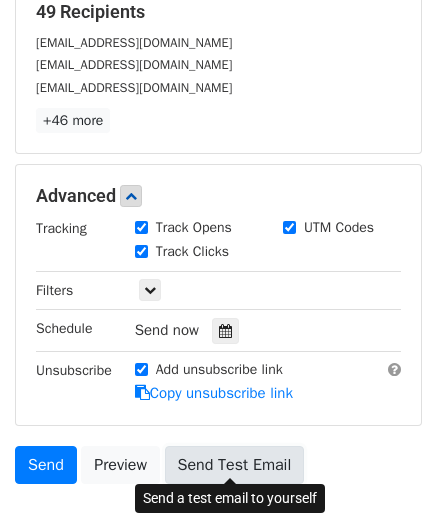 click on "Send Test Email" at bounding box center (235, 465) 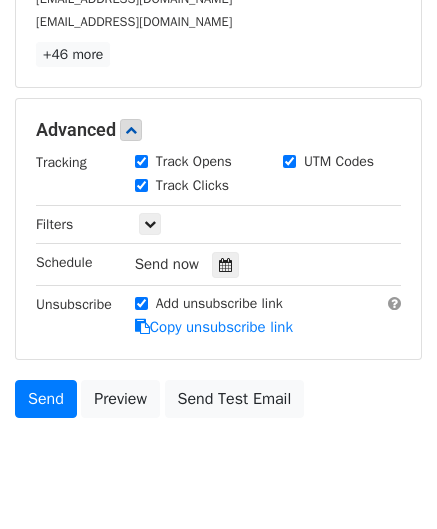 scroll, scrollTop: 518, scrollLeft: 0, axis: vertical 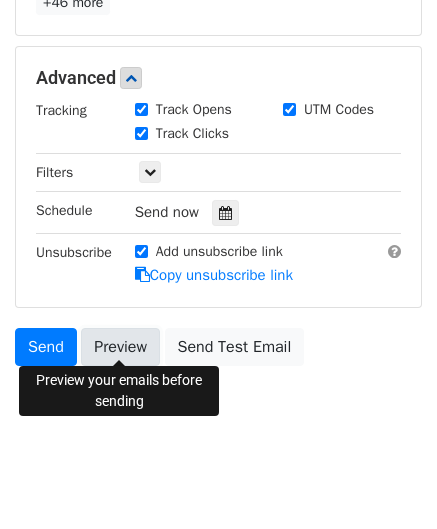 click on "Preview" at bounding box center [120, 347] 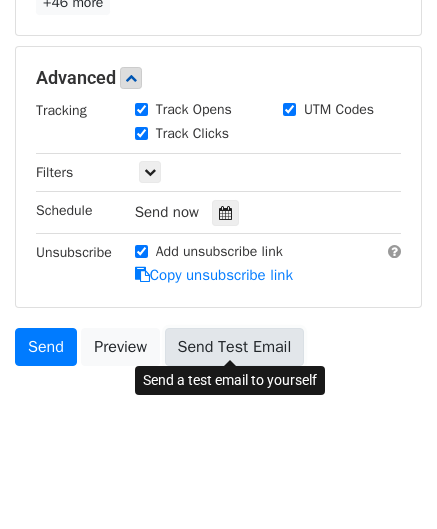 click on "Send Test Email" at bounding box center (235, 347) 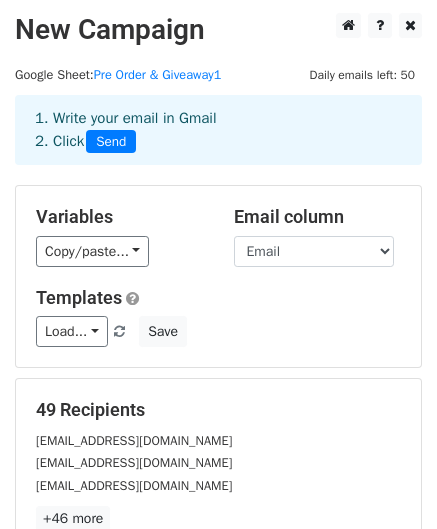 scroll, scrollTop: 0, scrollLeft: 0, axis: both 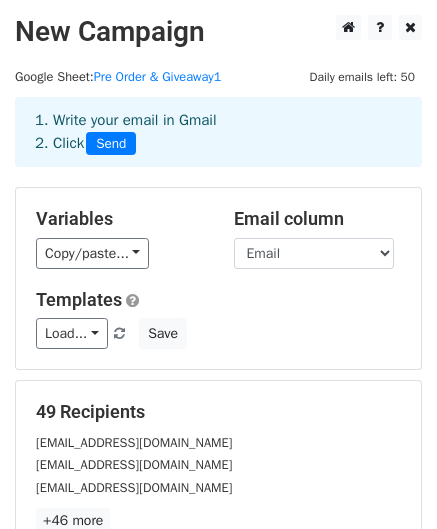 click on "1. Write your email in Gmail
2. Click
Send" at bounding box center [218, 132] 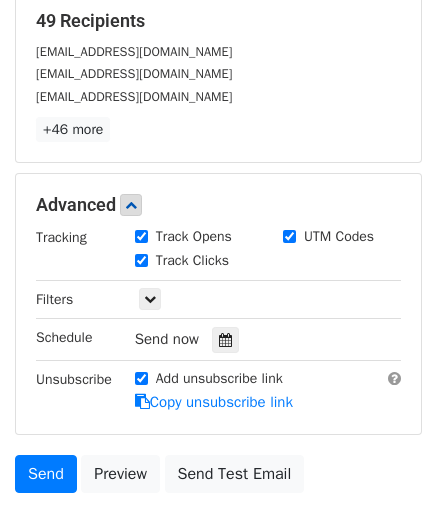 scroll, scrollTop: 400, scrollLeft: 0, axis: vertical 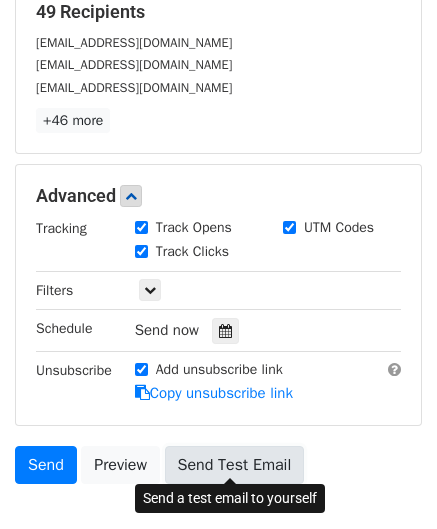 click on "Send Test Email" at bounding box center [235, 465] 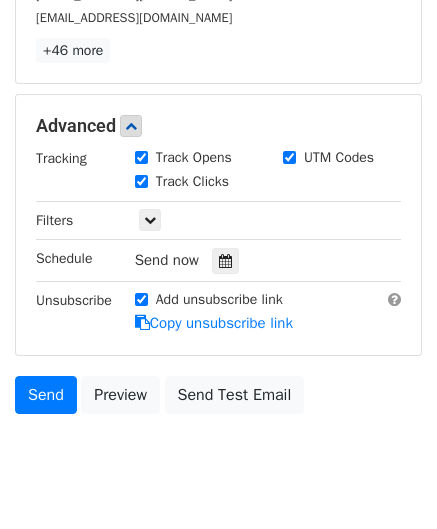 scroll, scrollTop: 518, scrollLeft: 0, axis: vertical 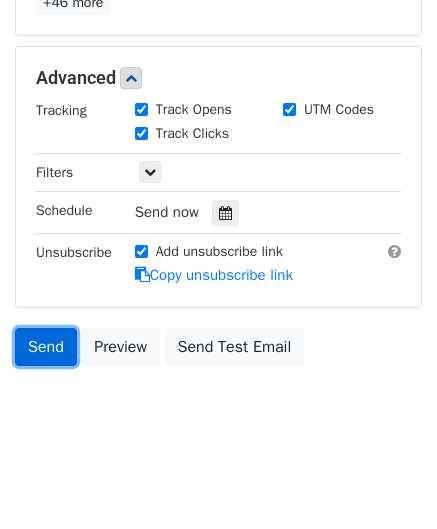 click on "Send" at bounding box center (46, 347) 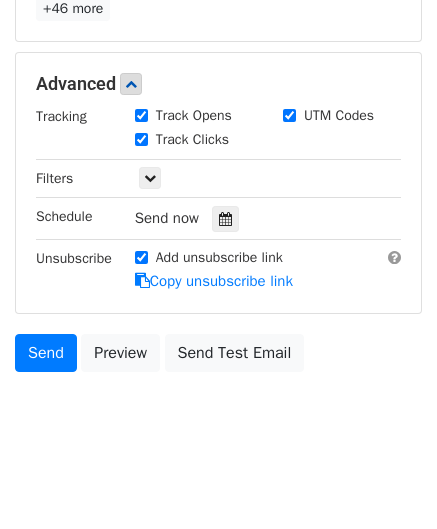 scroll, scrollTop: 518, scrollLeft: 0, axis: vertical 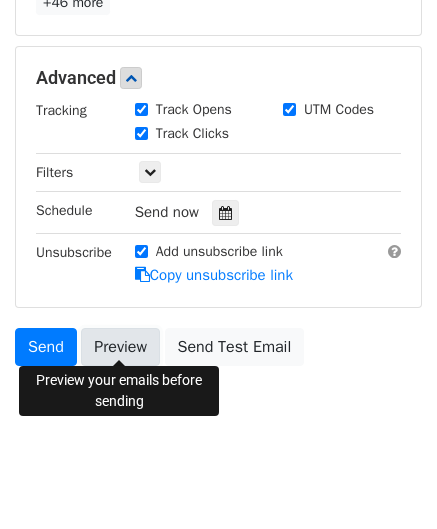 click on "Preview" at bounding box center [120, 347] 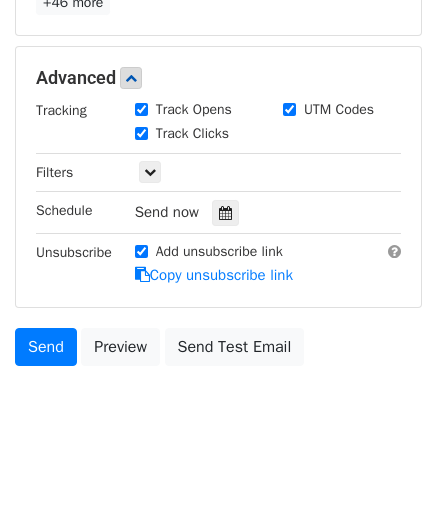 click on "New Campaign
Daily emails left: 50
Google Sheet:
Pre Order & Giveaway1
1. Write your email in Gmail
2. Click
Send
Variables
Copy/paste...
{{Email}}
{{Billing Name}}
{{First Name}}
{{Duplicate Email}}
{{Duplicate Name}}
Email column
Email
Billing Name
First Name
Duplicate Email
Duplicate Name
Templates
Load...
Christmas Pre Orders
Christmas Pre-Order
Save
49 Recipients
meljane4@hotmail.com
Lisa828@hotmail.co.uk
jfestone@gmail.com
+46 more
49 Recipients
×
meljane4@hotmail.com
Lisa828@hotmail.co.uk
jfestone@gmail.com
c48vincent@btinternet.com
cathycoutts16@gmail.com
benlucas6@gmail.com
Wendy.lundie@hotmail.com
Heidifolk@outlook.com
ian@isinclair.plus.com
bellydancer999@msn.com" at bounding box center (218, -24) 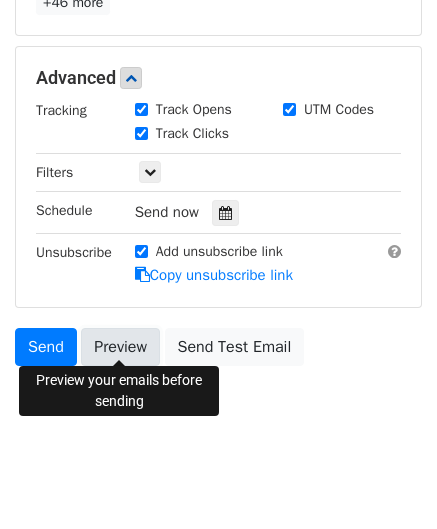 click on "Preview" at bounding box center [120, 347] 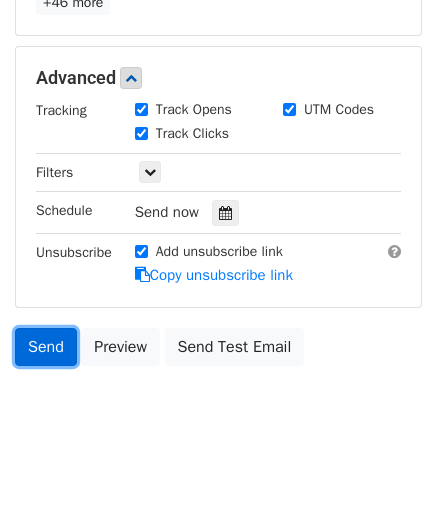 click on "Send" at bounding box center (46, 347) 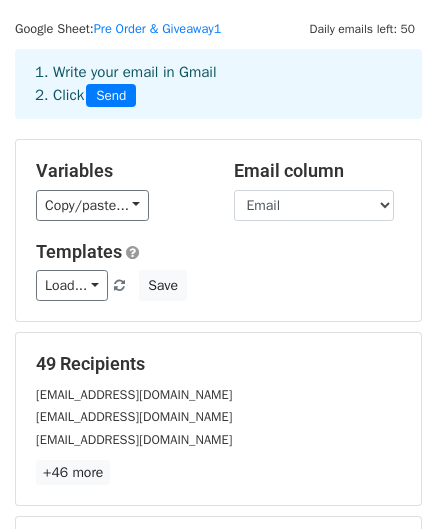 scroll, scrollTop: 18, scrollLeft: 0, axis: vertical 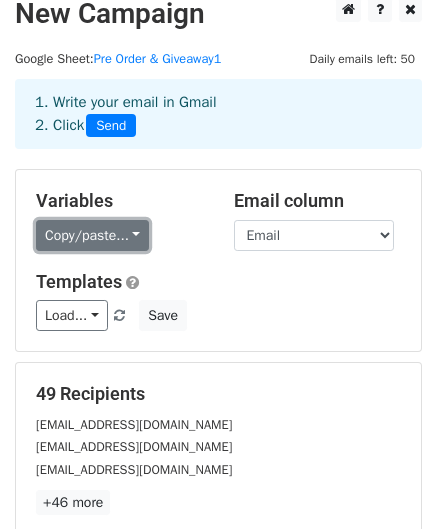 click on "Copy/paste..." at bounding box center [92, 235] 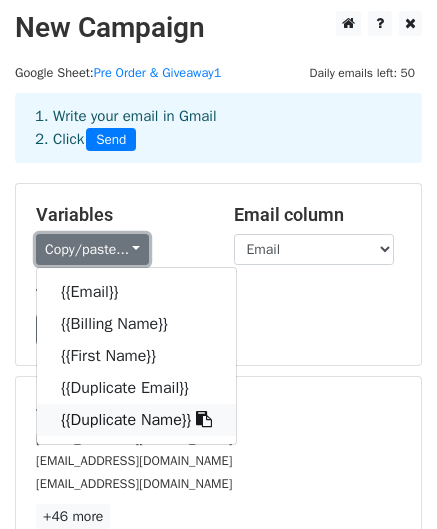 scroll, scrollTop: 0, scrollLeft: 0, axis: both 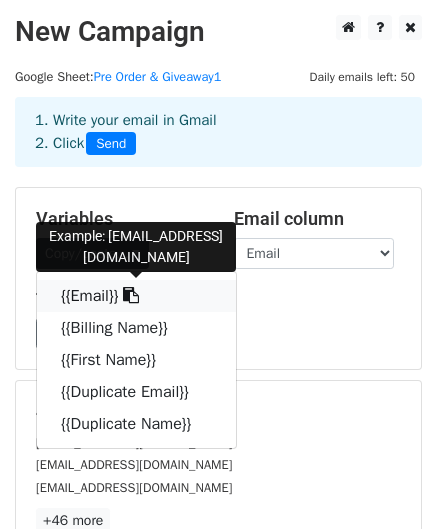 click at bounding box center (131, 295) 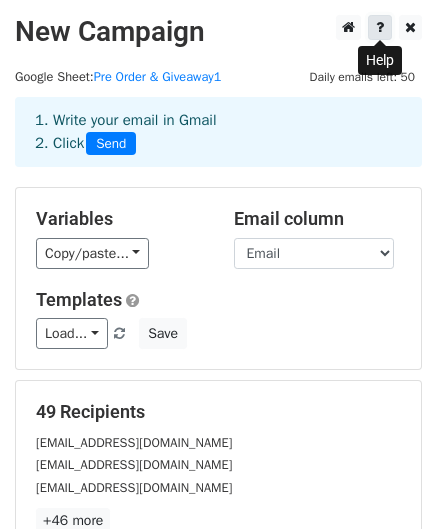 click at bounding box center [380, 27] 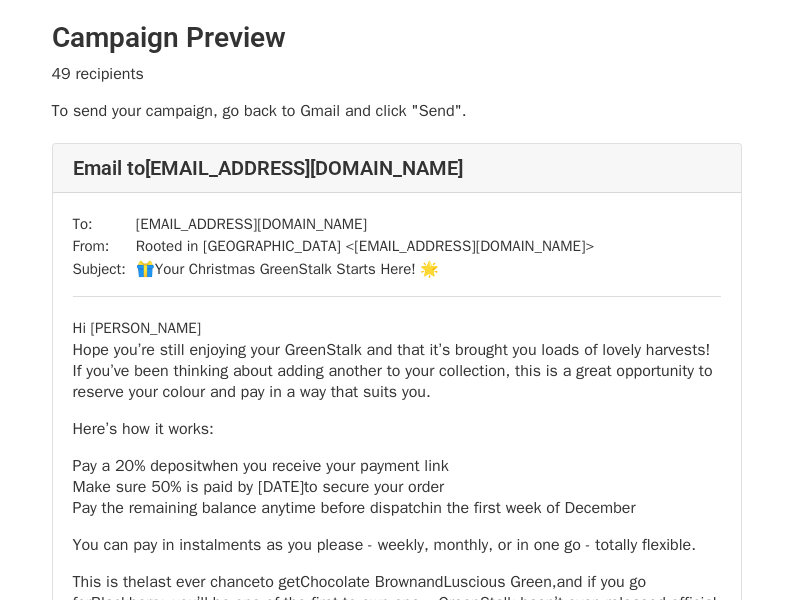 scroll, scrollTop: 0, scrollLeft: 0, axis: both 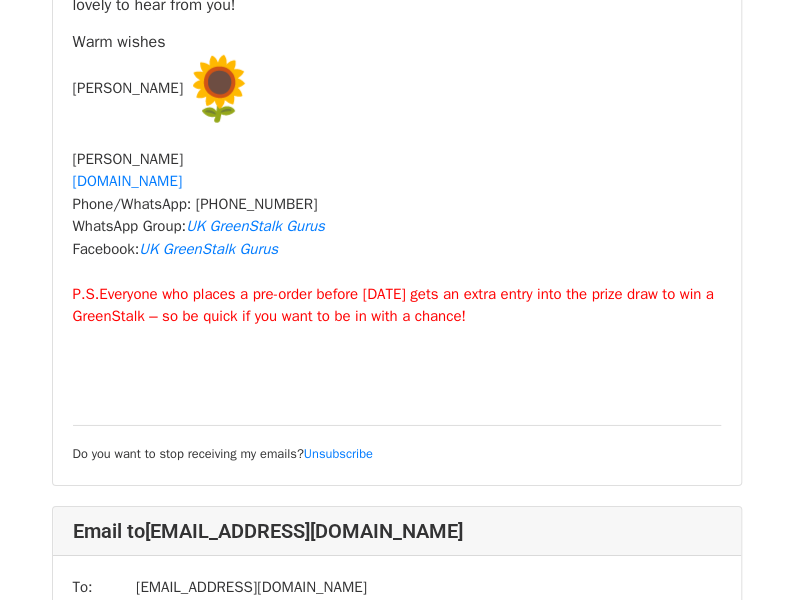 drag, startPoint x: 0, startPoint y: 0, endPoint x: 390, endPoint y: 349, distance: 523.3555 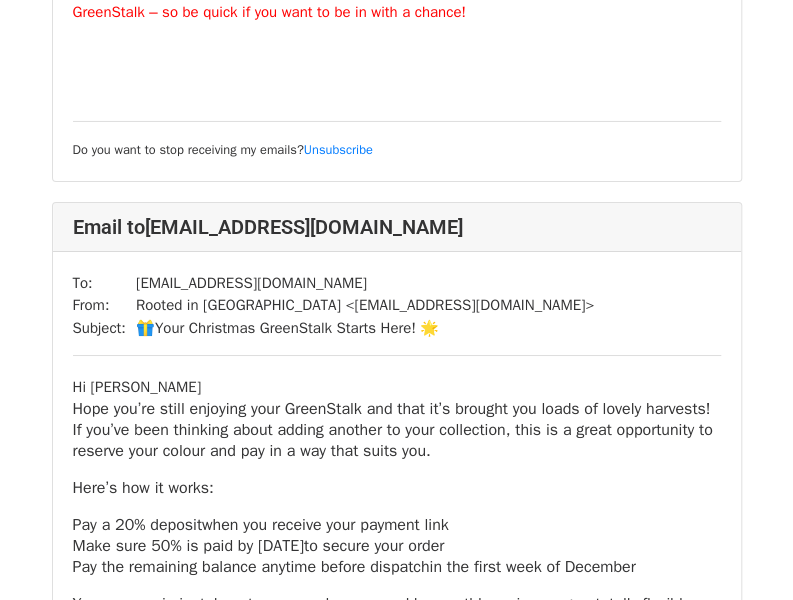 scroll, scrollTop: 2200, scrollLeft: 0, axis: vertical 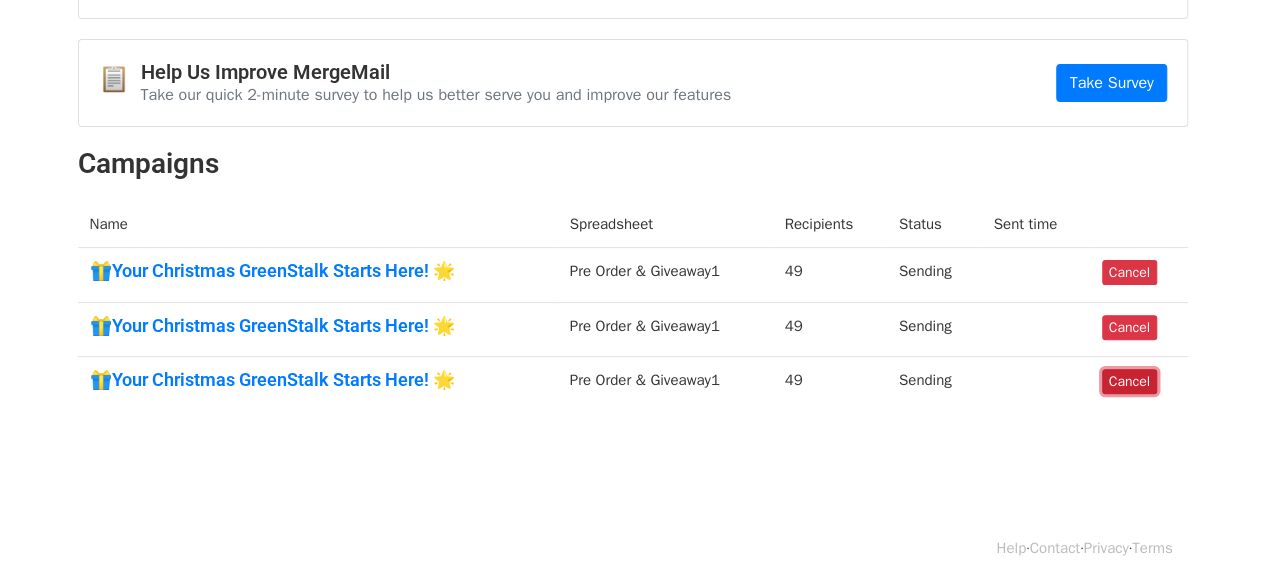 click on "Cancel" at bounding box center [1129, 381] 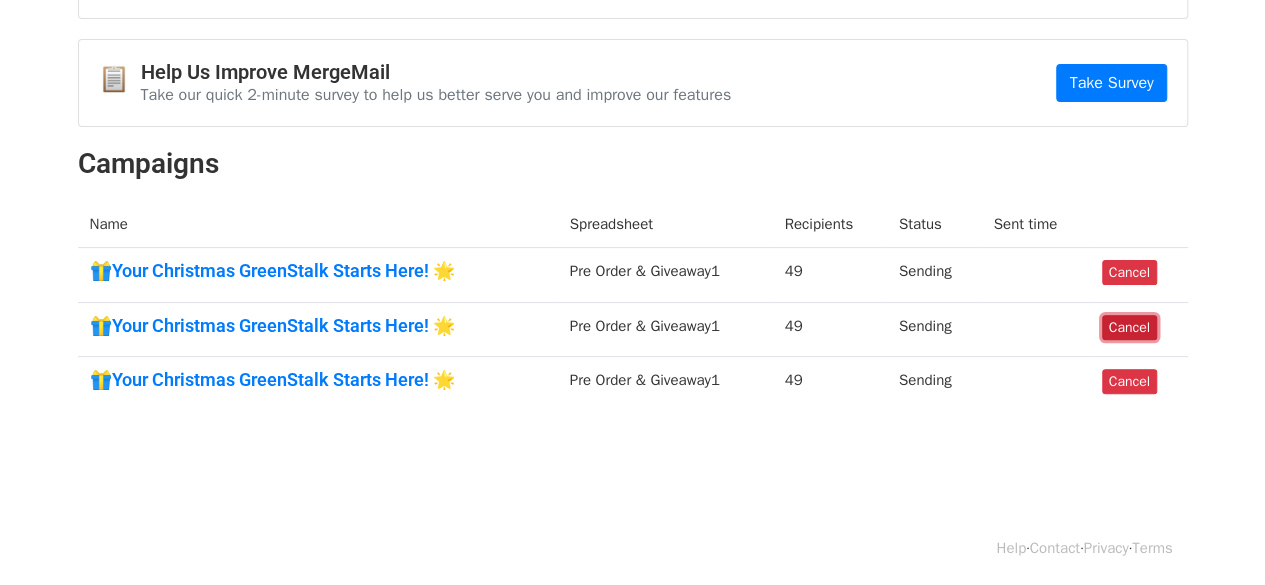 click on "Cancel" at bounding box center [1129, 327] 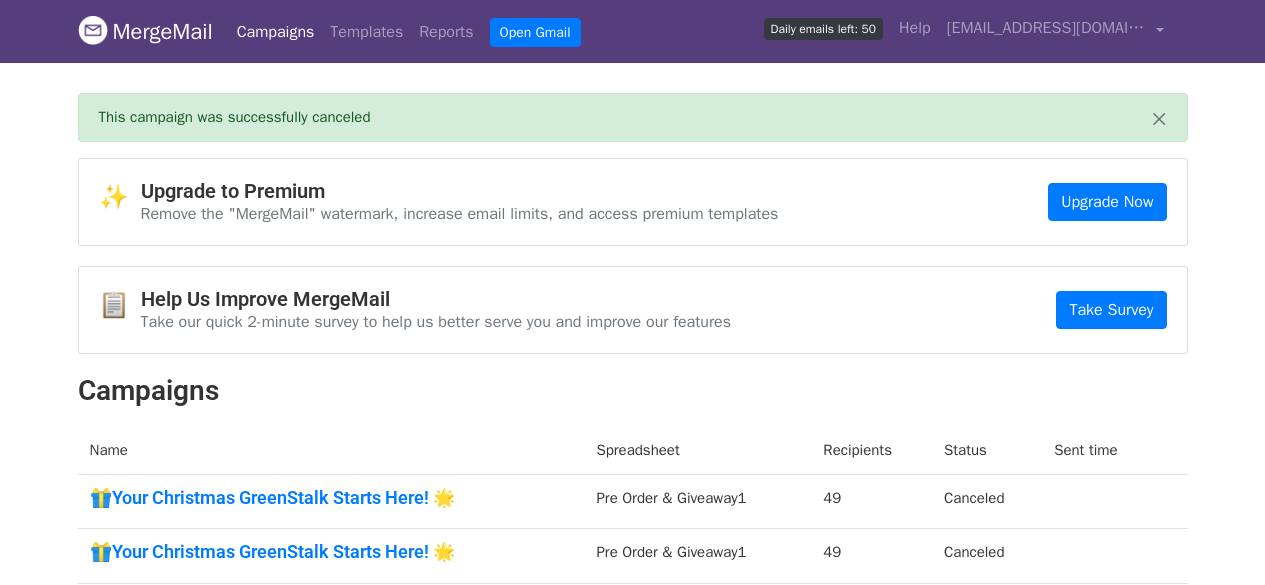 scroll, scrollTop: 0, scrollLeft: 0, axis: both 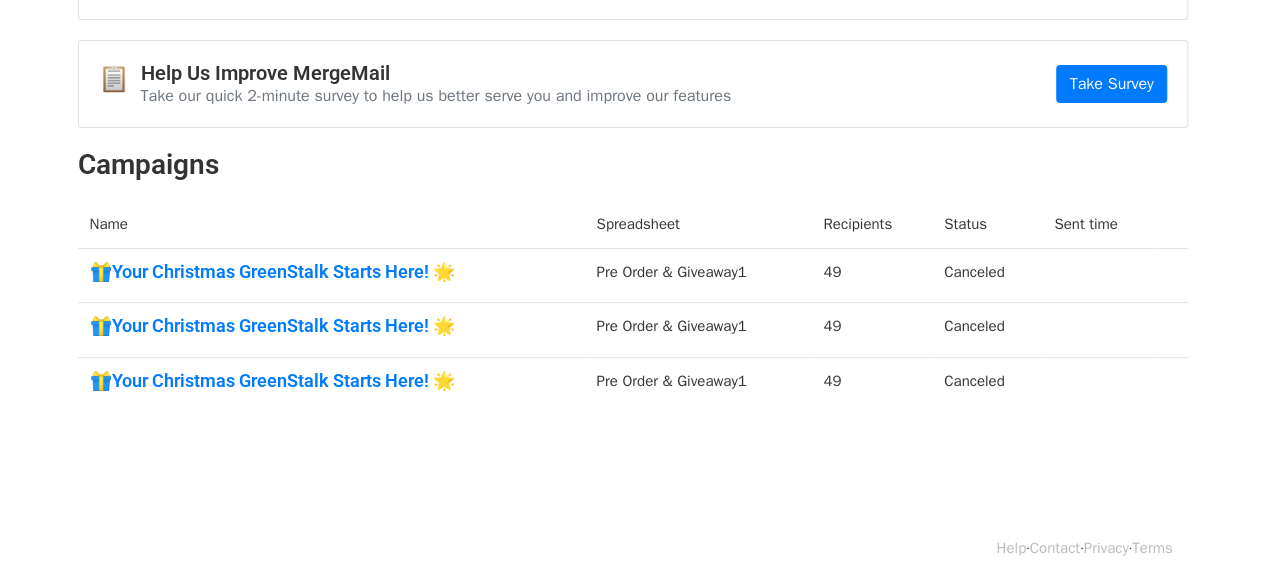 drag, startPoint x: 173, startPoint y: 267, endPoint x: 774, endPoint y: 286, distance: 601.30023 